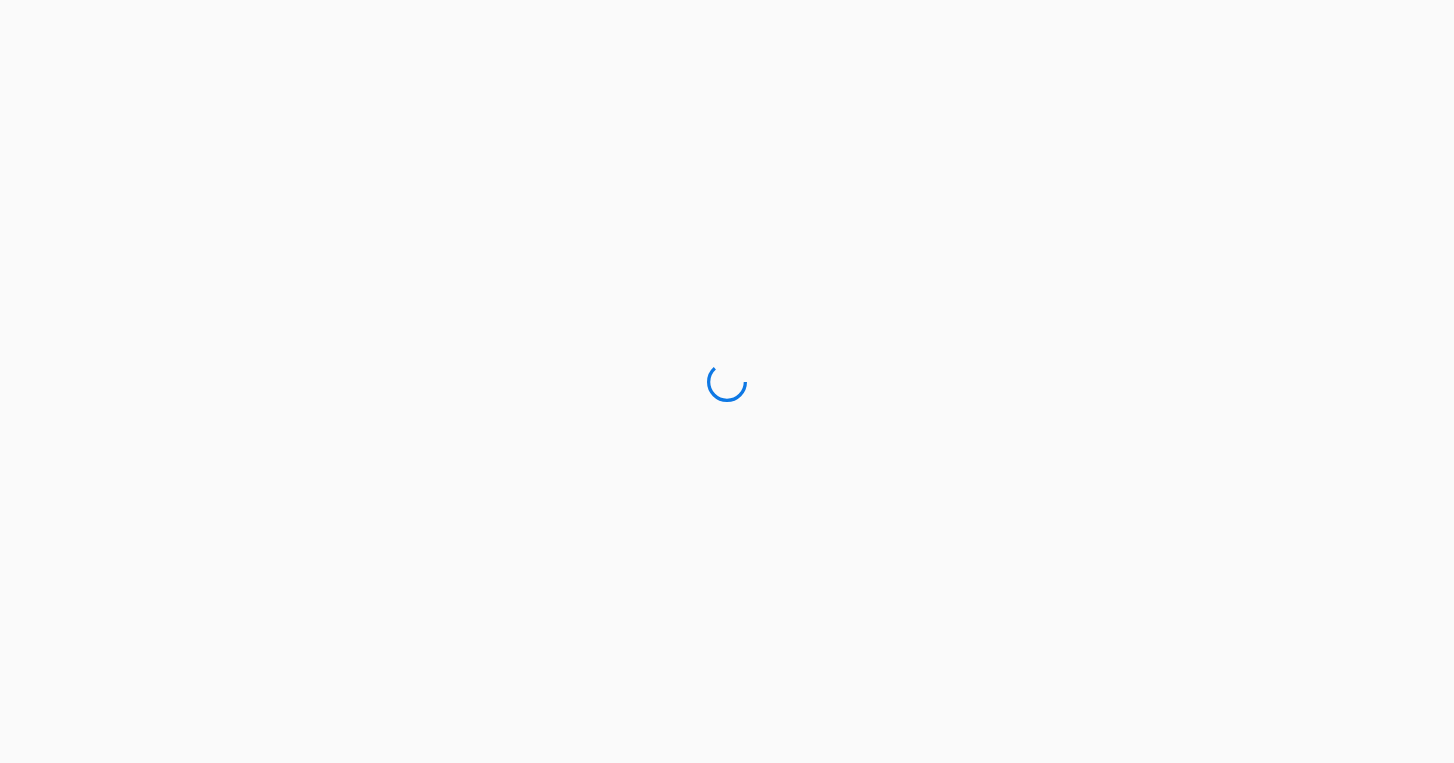 scroll, scrollTop: 0, scrollLeft: 0, axis: both 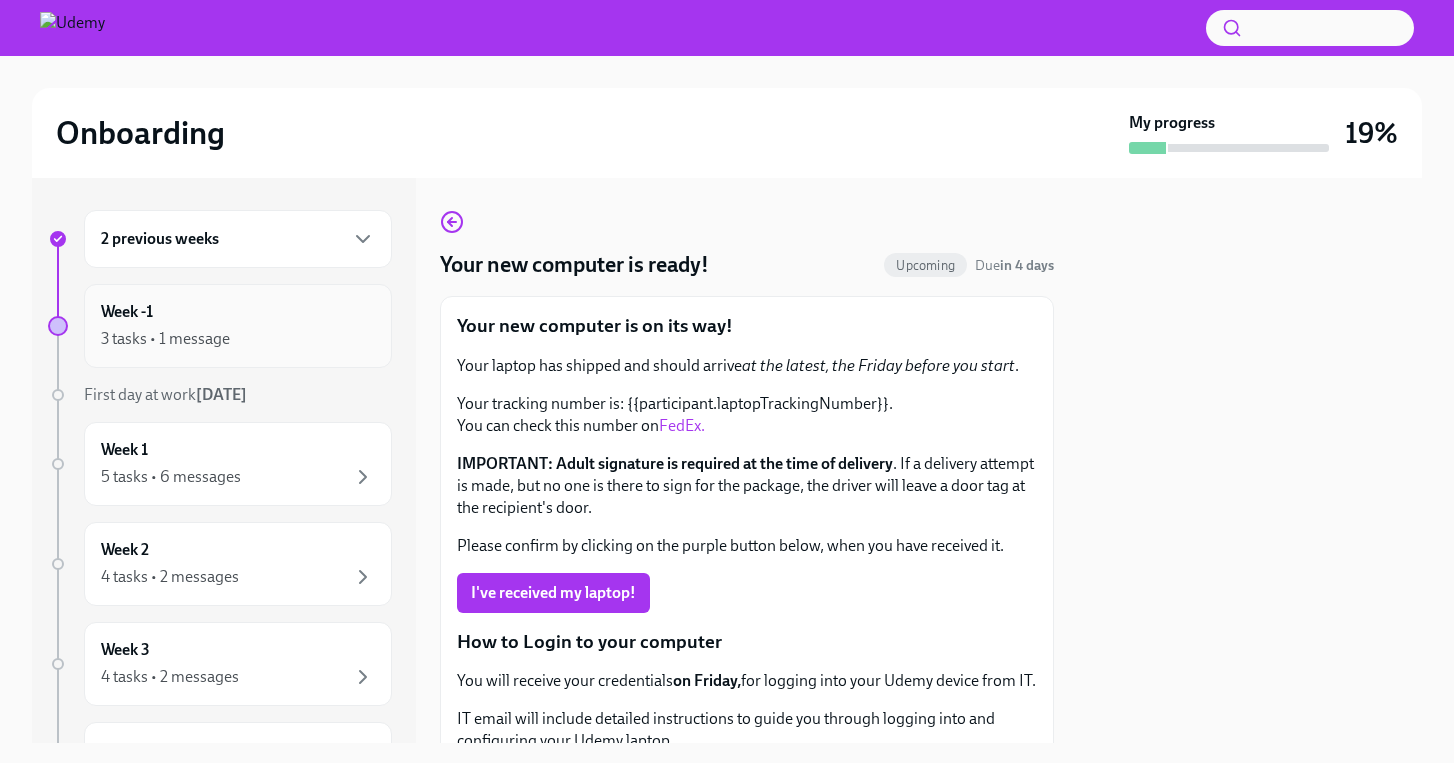 click on "3 tasks • 1 message" at bounding box center (238, 339) 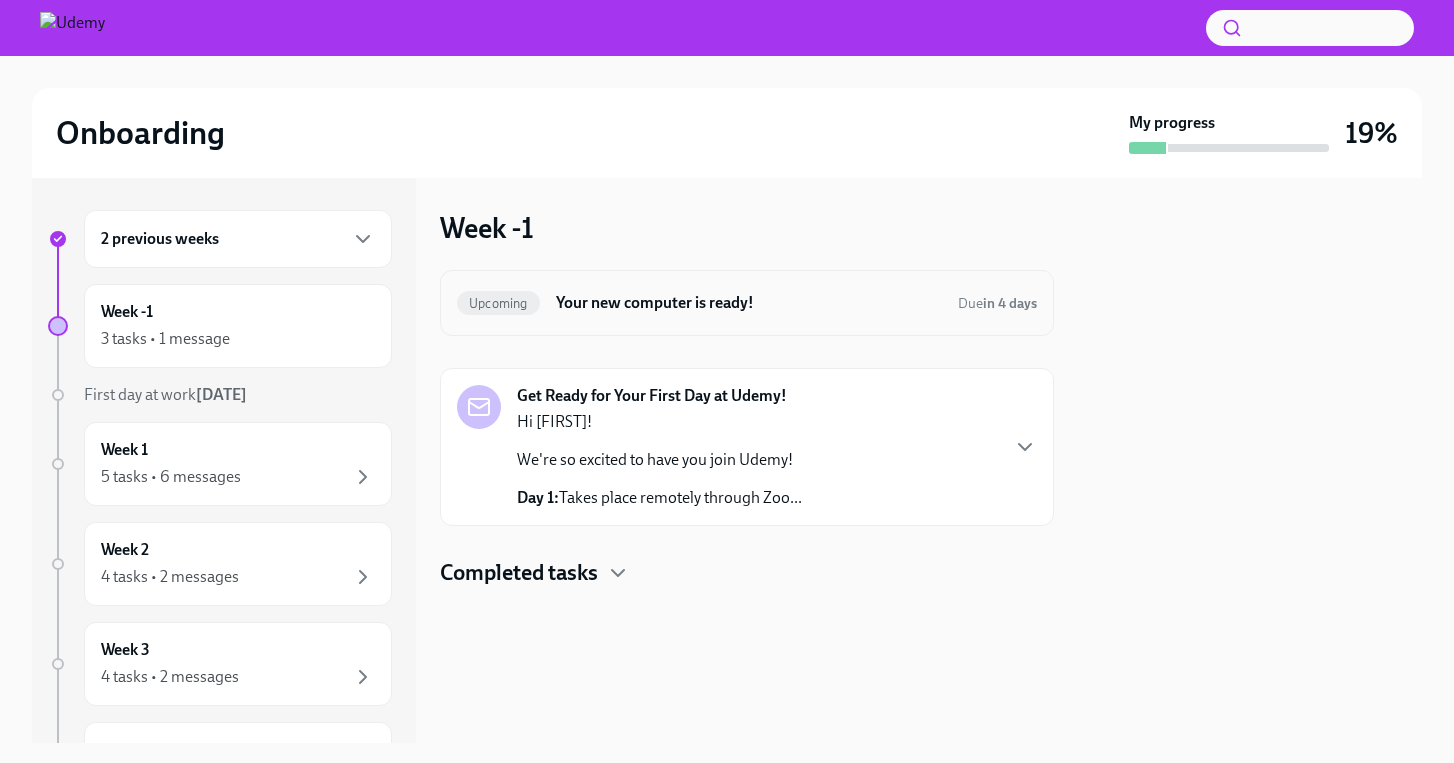 click on "Upcoming Your new computer is ready! Due  in 4 days" at bounding box center [747, 303] 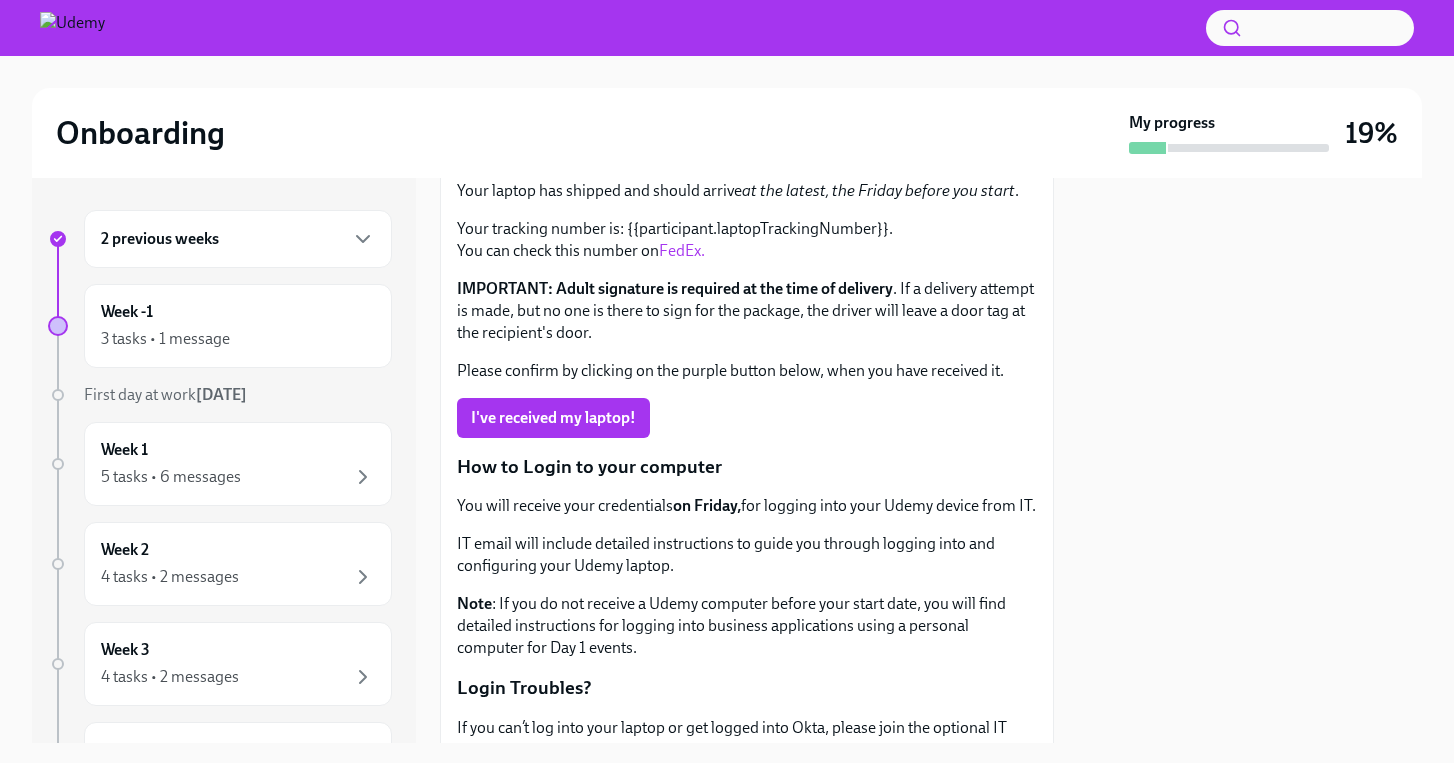 scroll, scrollTop: 164, scrollLeft: 0, axis: vertical 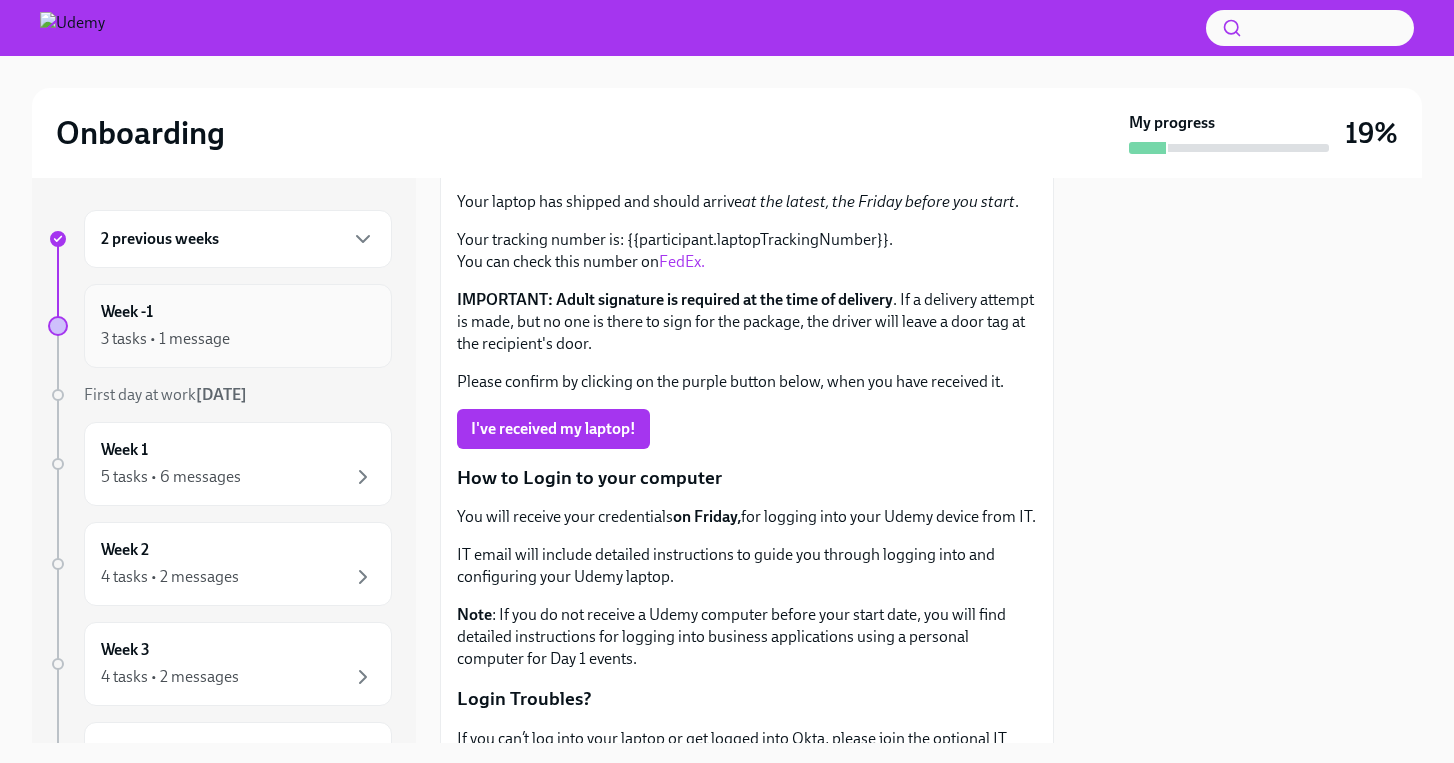 click on "Week -1 3 tasks • 1 message" at bounding box center (238, 326) 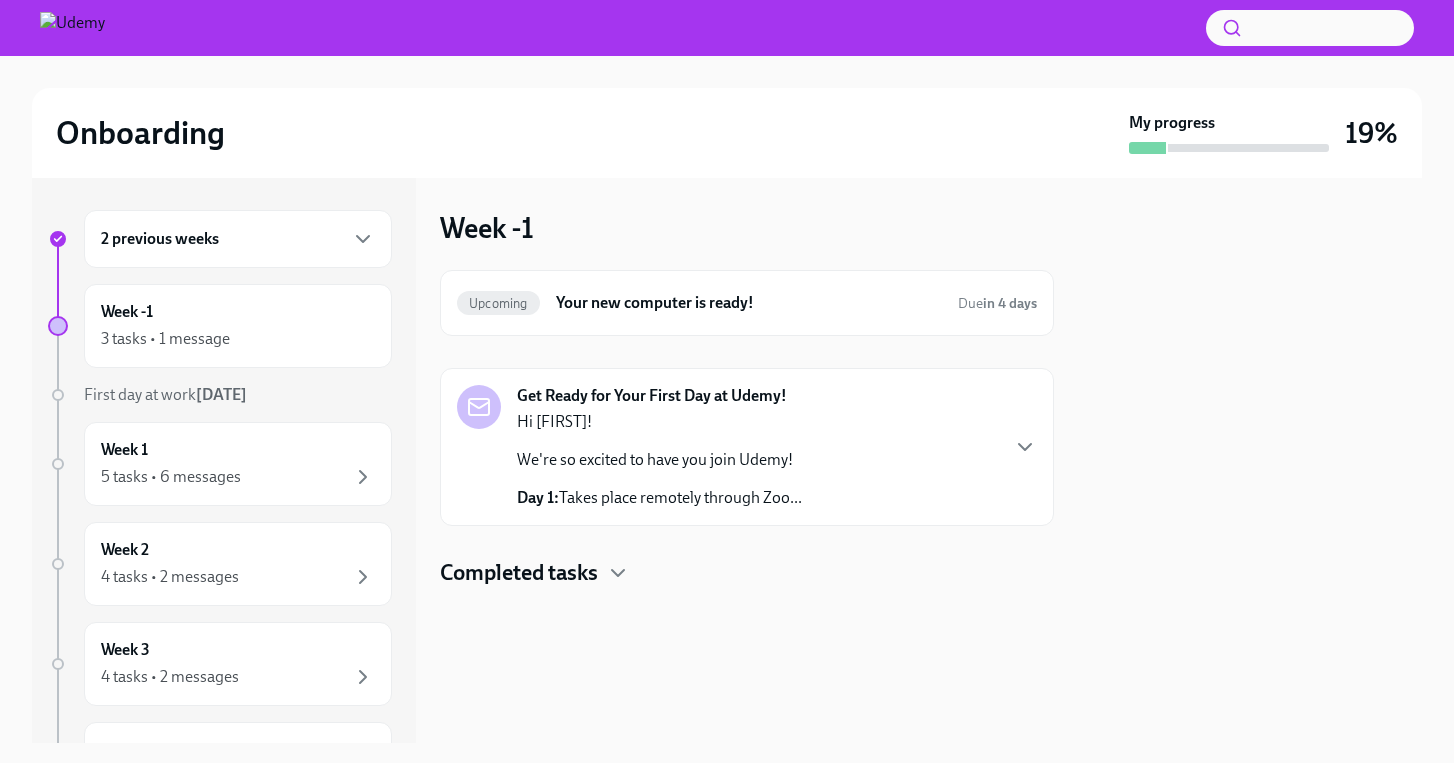click on "Completed tasks" at bounding box center [519, 573] 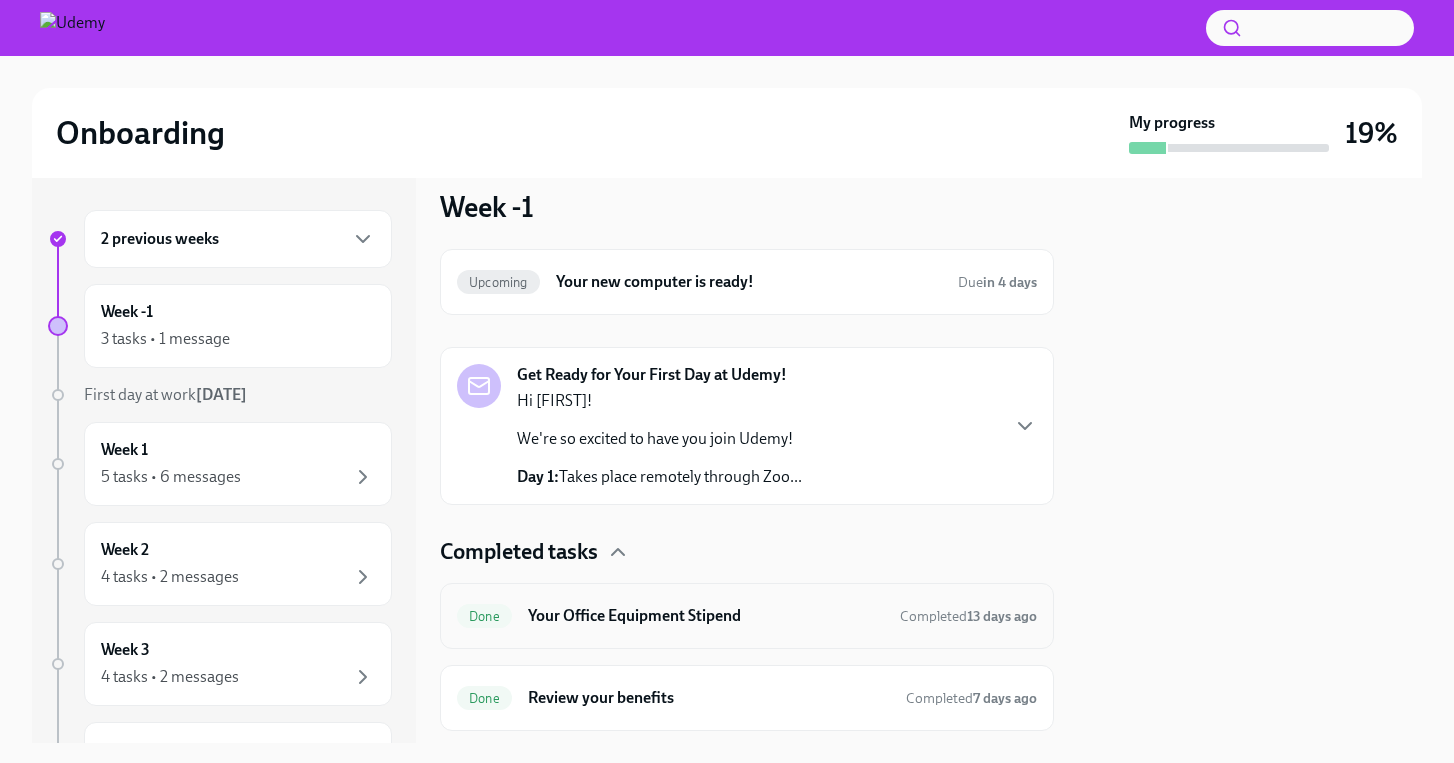 scroll, scrollTop: 19, scrollLeft: 0, axis: vertical 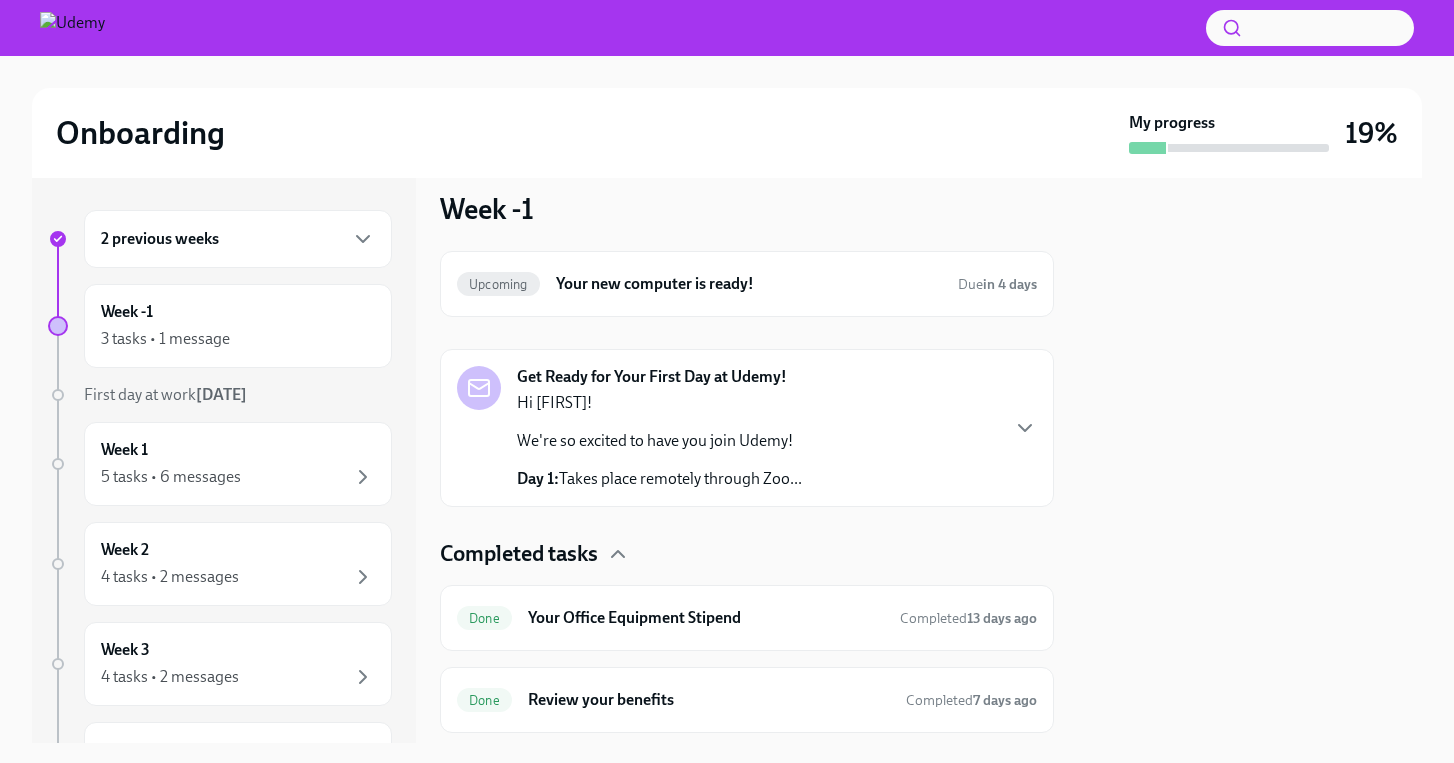 click on "Hi Juan David!
We're so excited to have you join Udemy!
Day 1:  Takes place remotely through Zoo..." at bounding box center (659, 441) 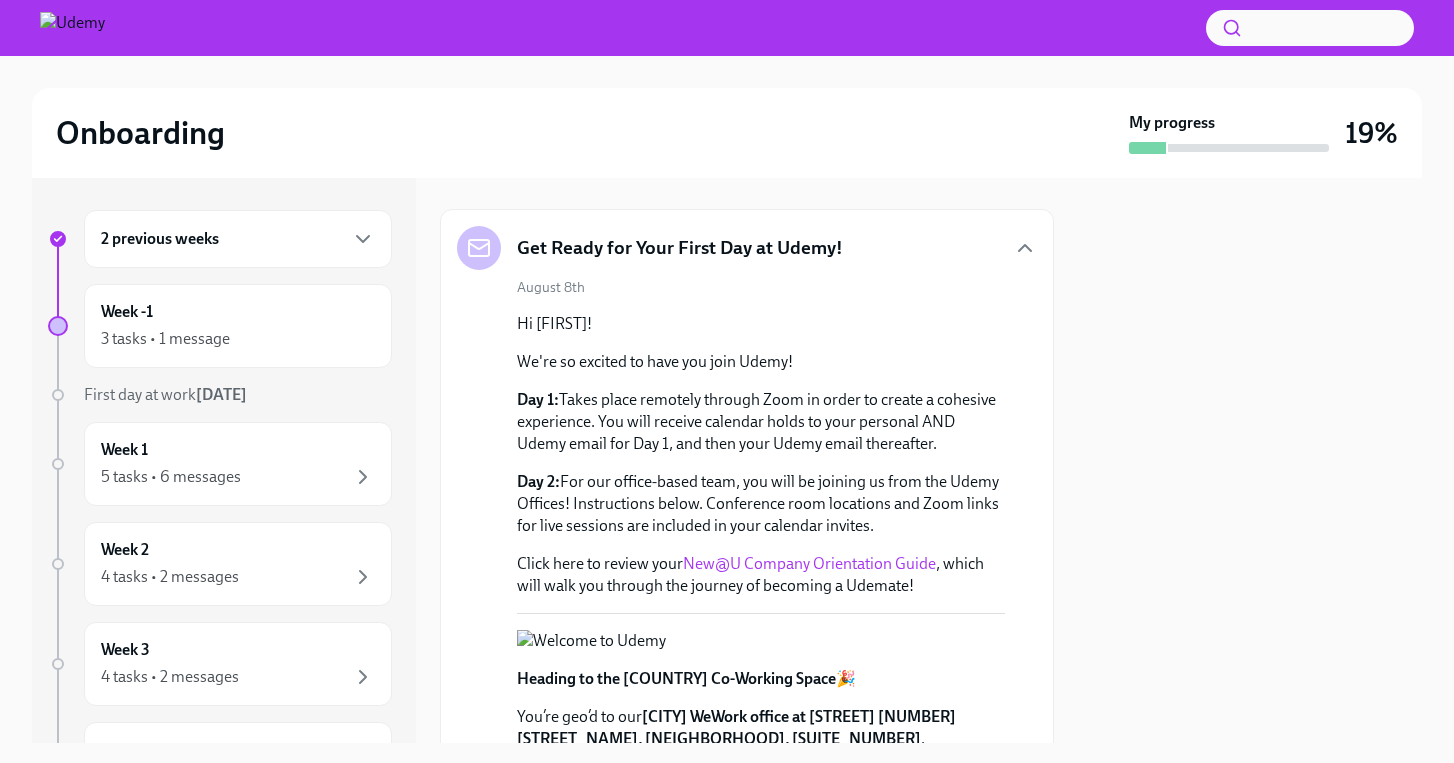 scroll, scrollTop: 0, scrollLeft: 0, axis: both 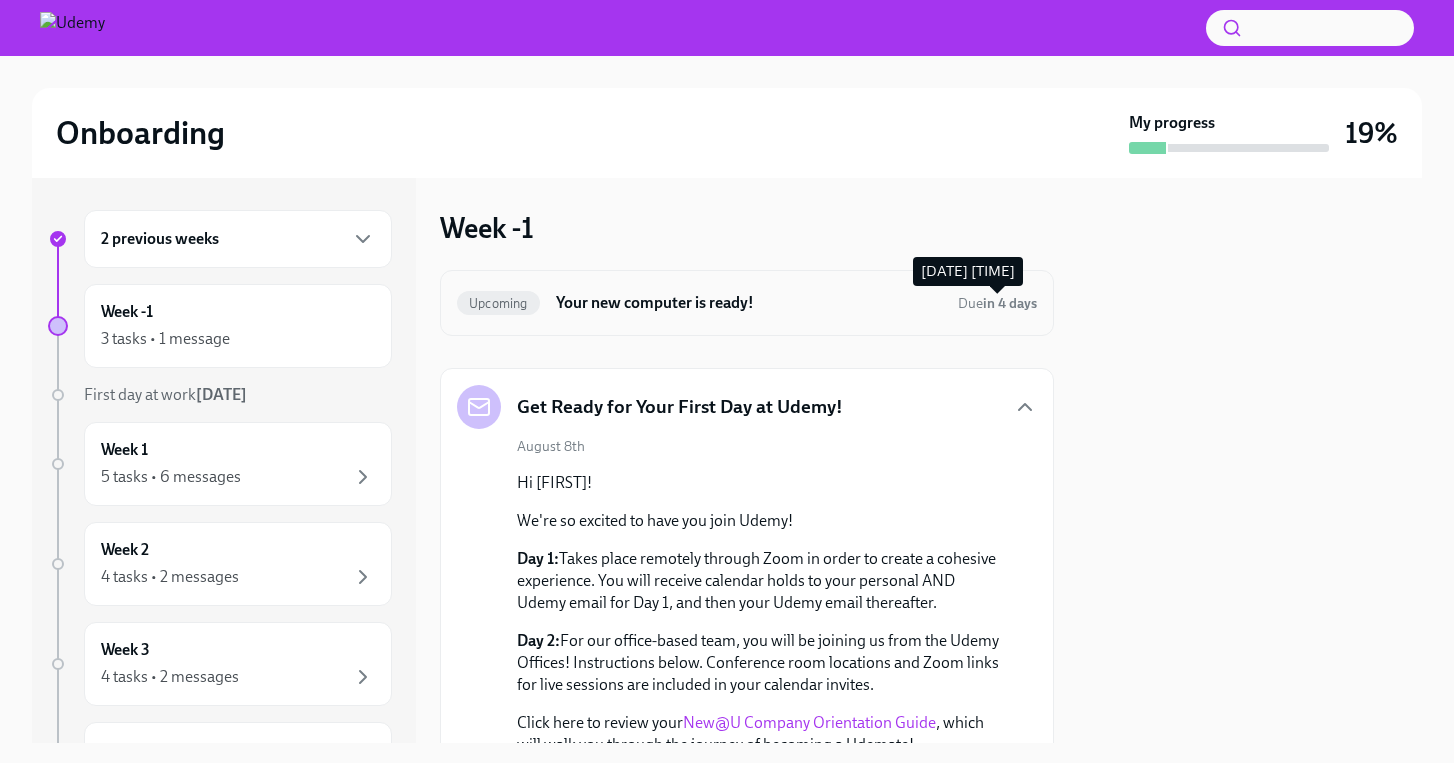 click on "in 4 days" at bounding box center (1010, 303) 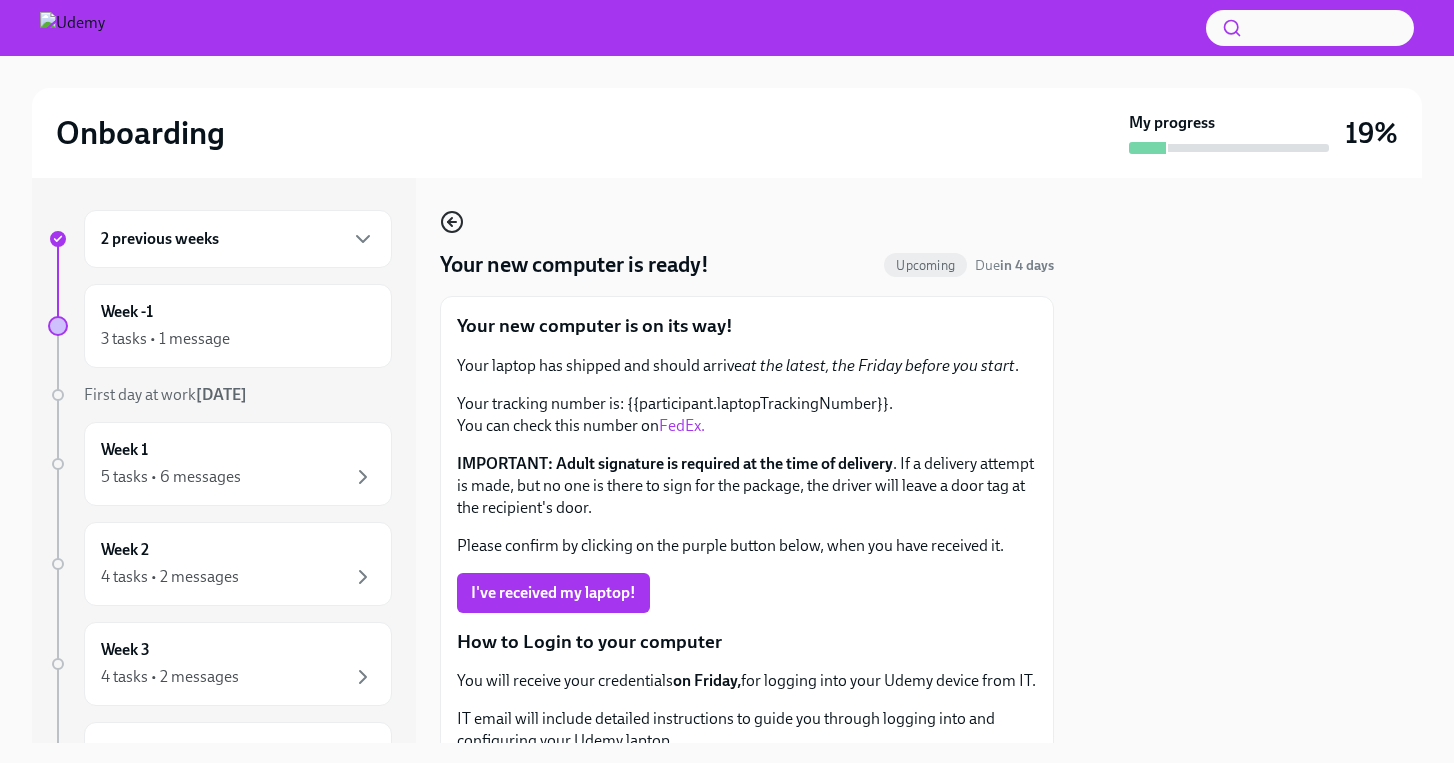 click 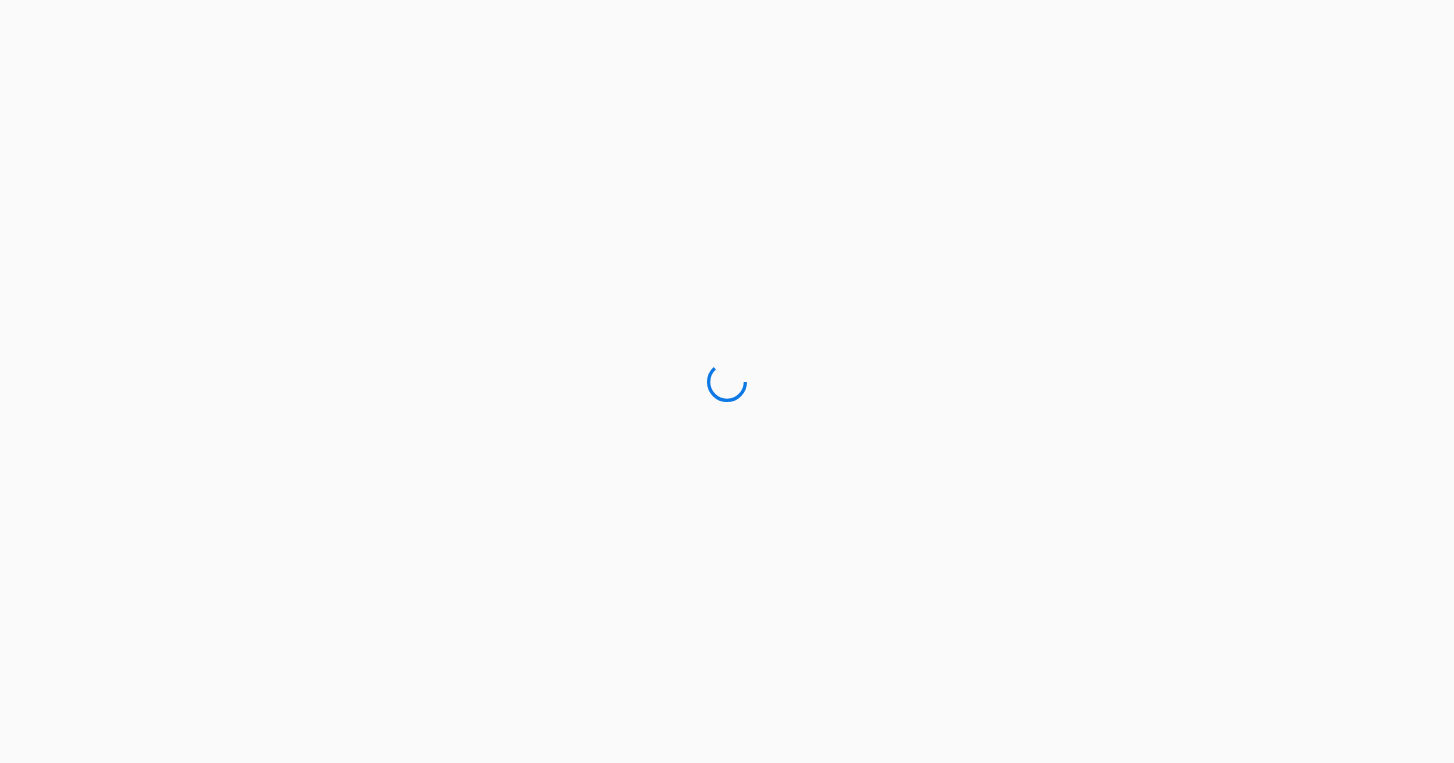 scroll, scrollTop: 0, scrollLeft: 0, axis: both 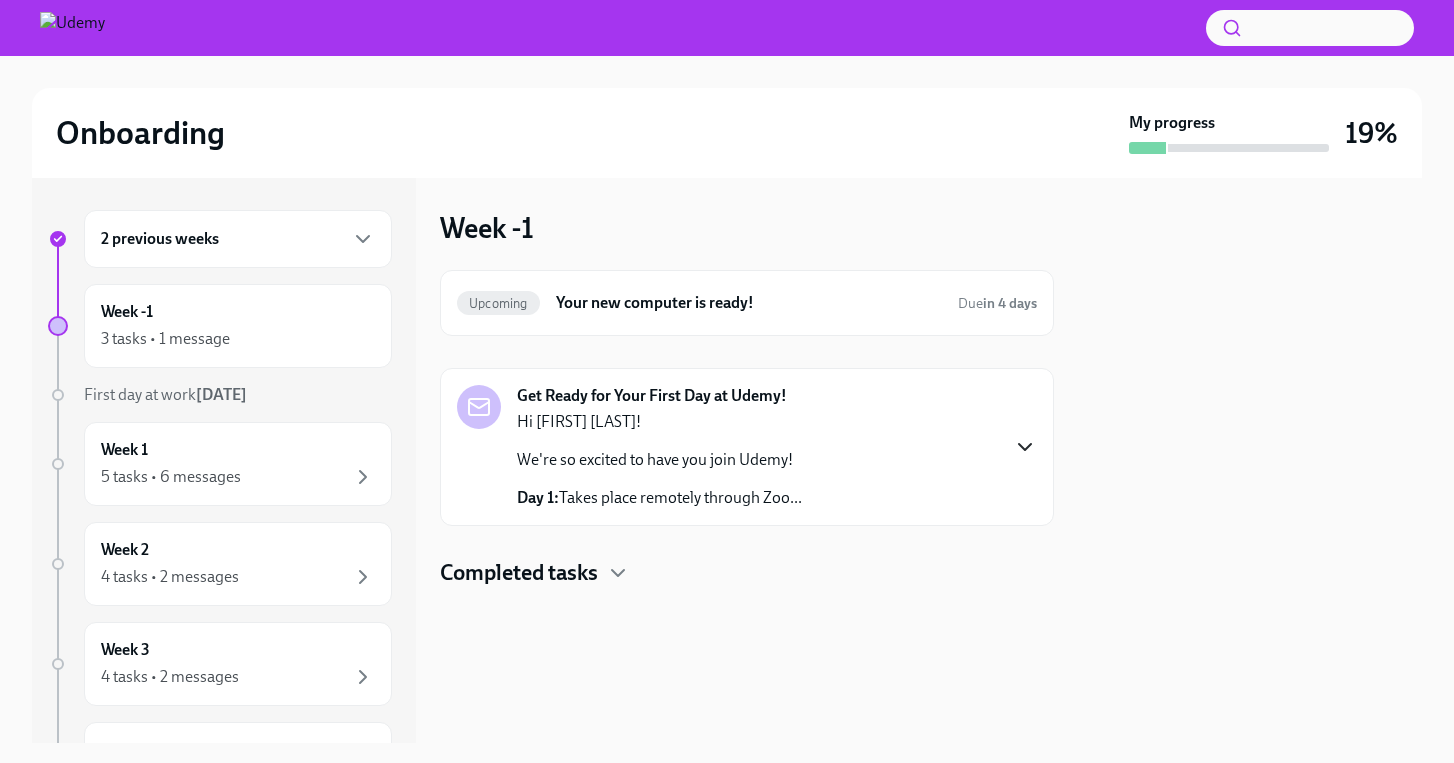 click 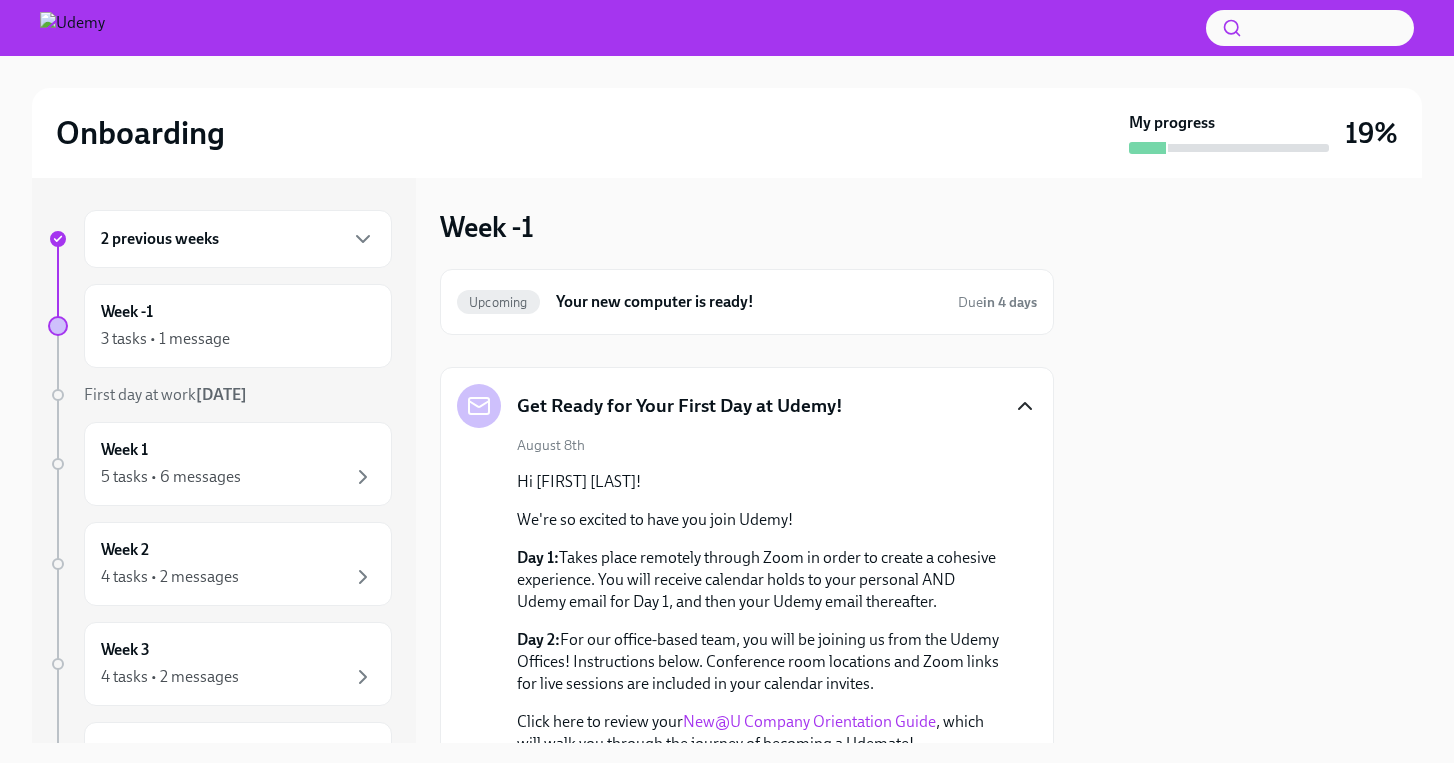 scroll, scrollTop: 0, scrollLeft: 0, axis: both 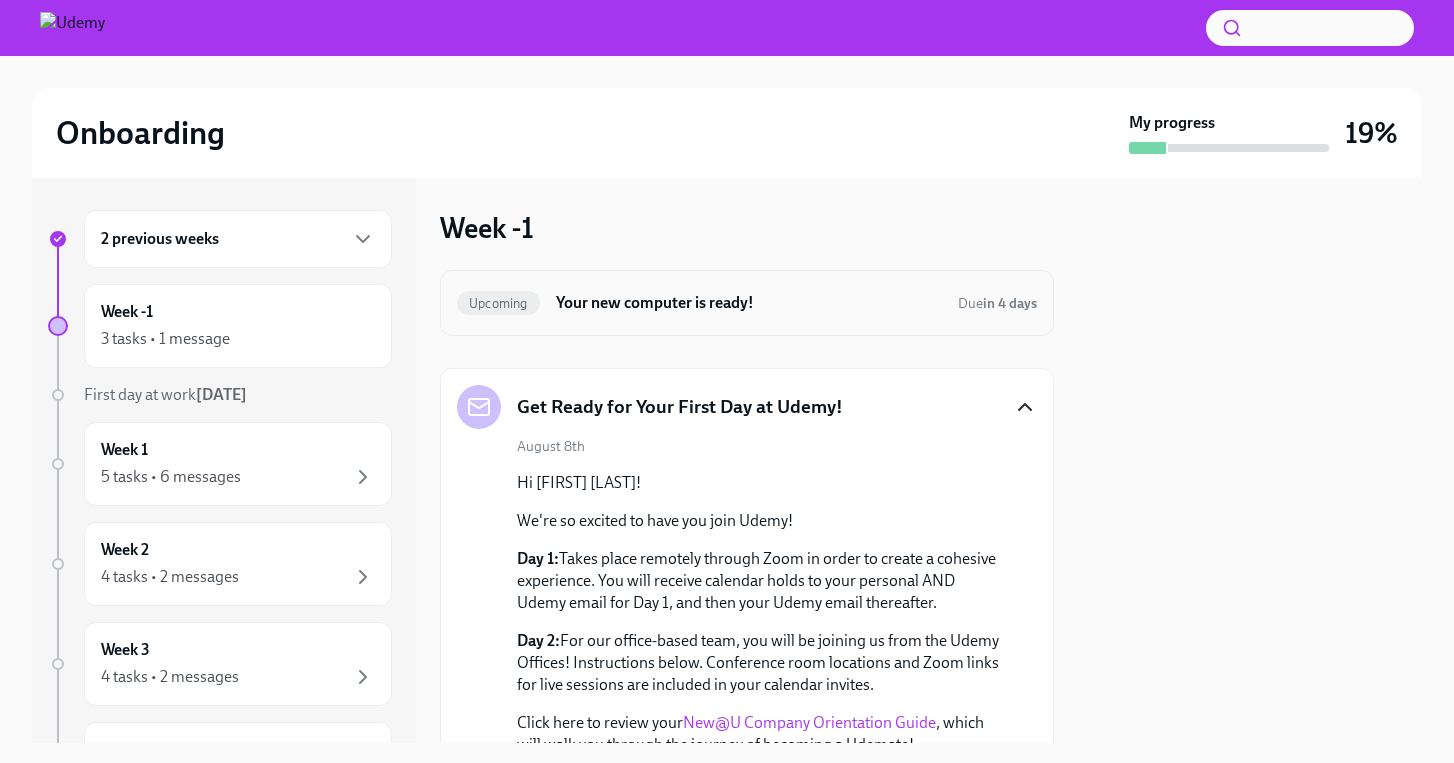 click on "Upcoming Your new computer is ready! Due  in 4 days" at bounding box center (747, 303) 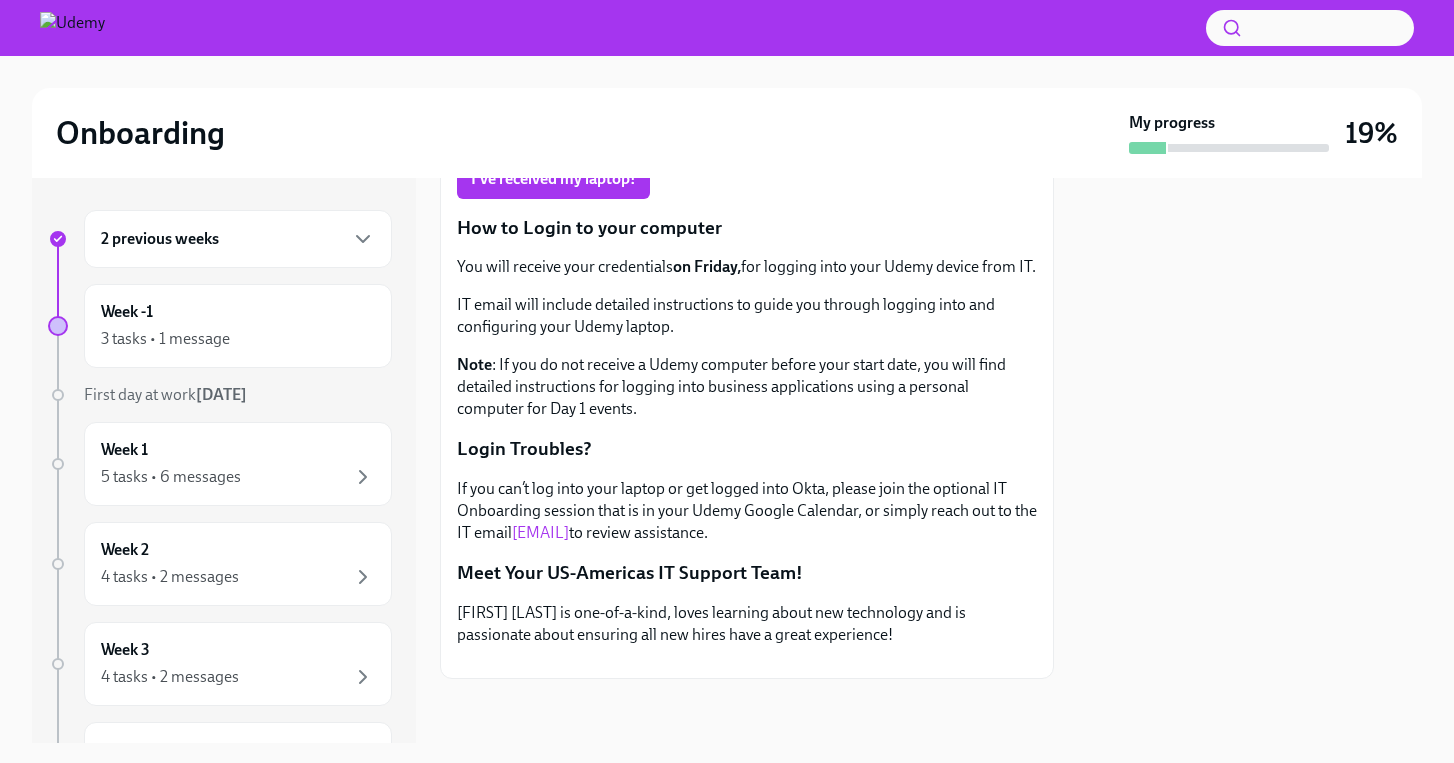 scroll, scrollTop: 0, scrollLeft: 0, axis: both 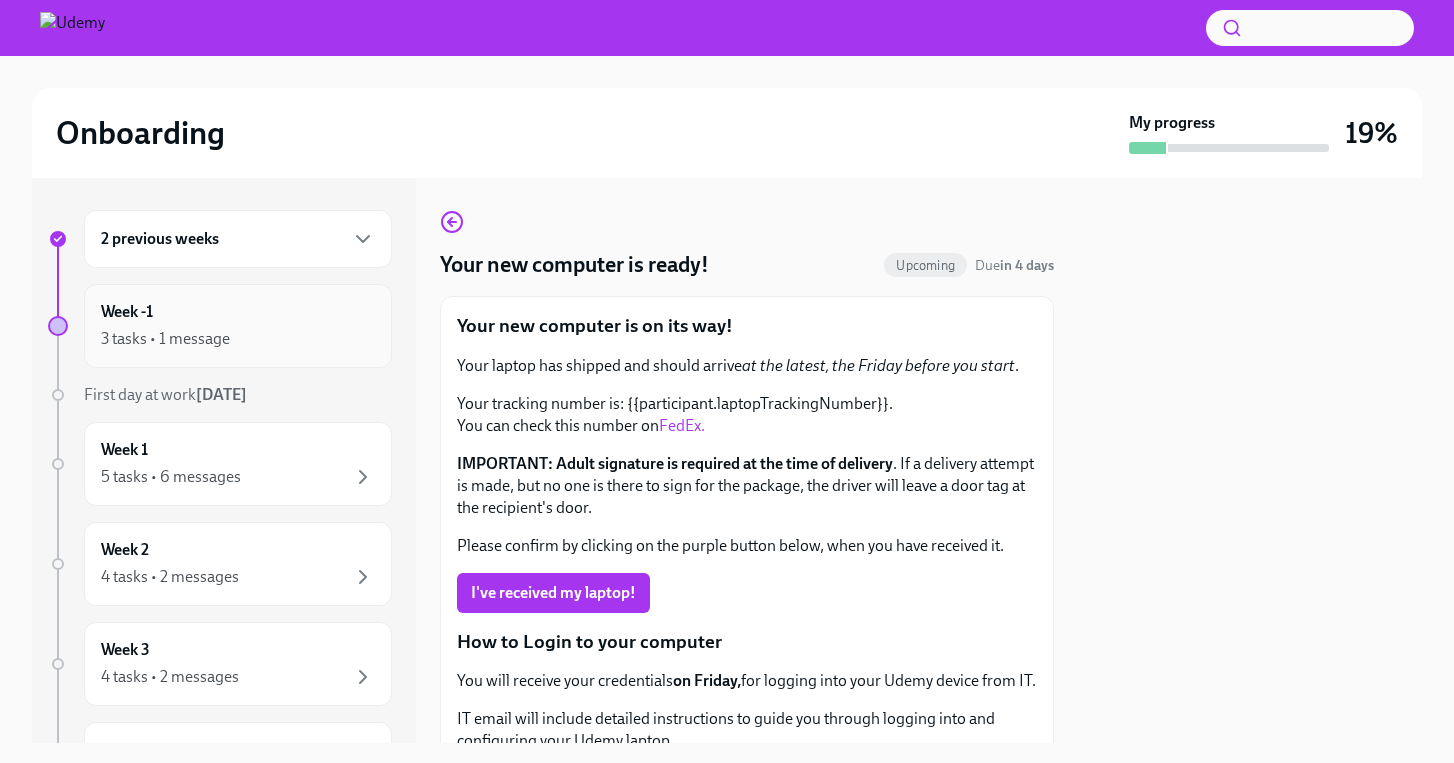 click on "Week -1 3 tasks • 1 message" at bounding box center (238, 326) 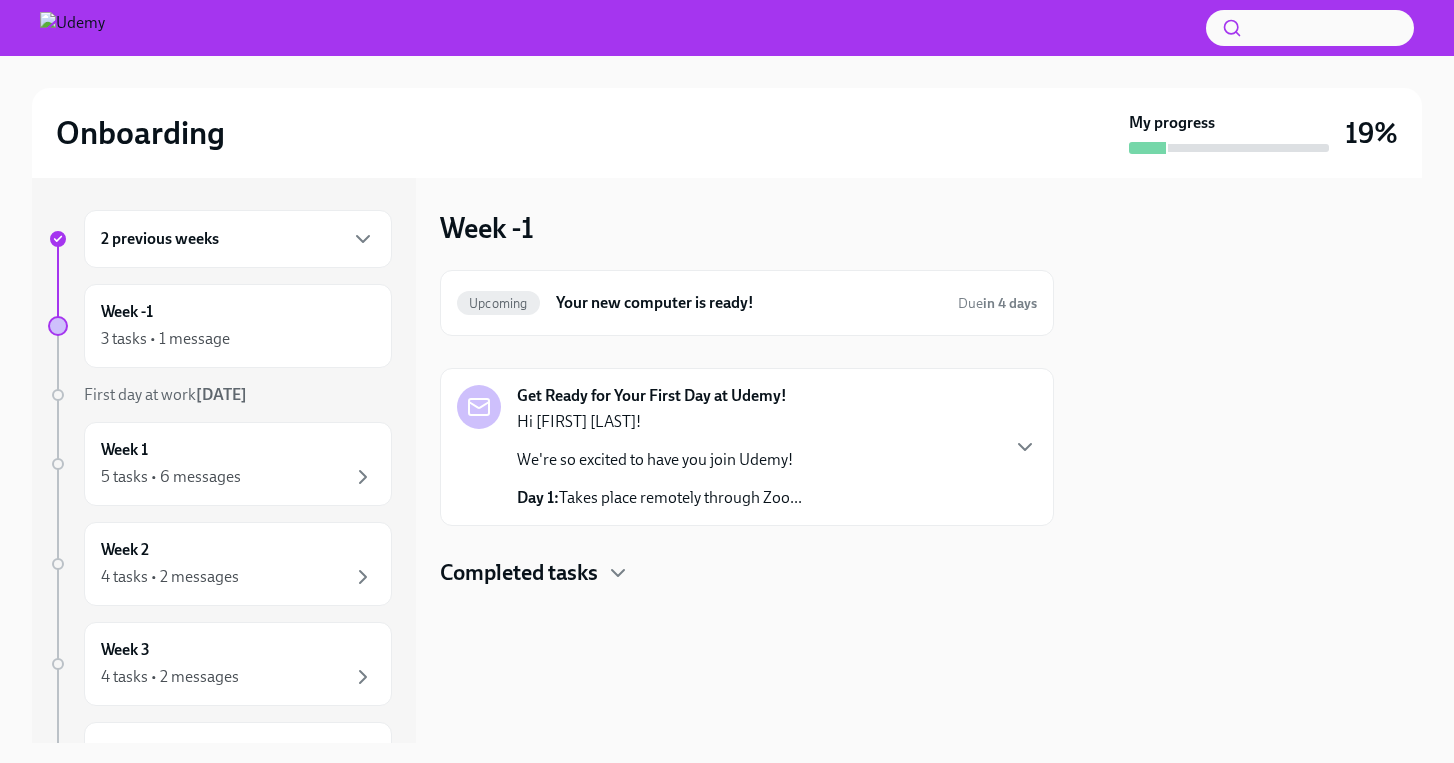 click on "Week -1 3 tasks • 1 message" at bounding box center (238, 326) 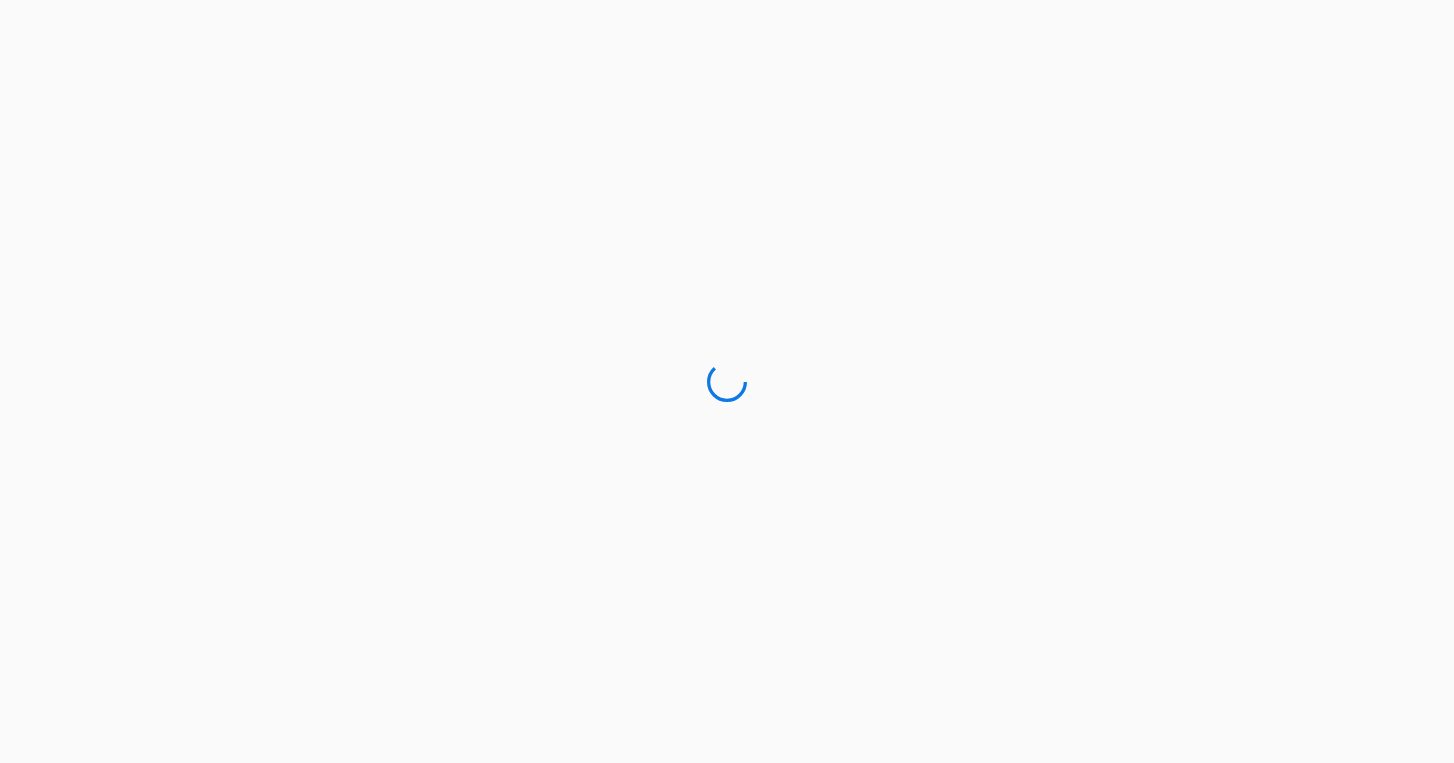 scroll, scrollTop: 0, scrollLeft: 0, axis: both 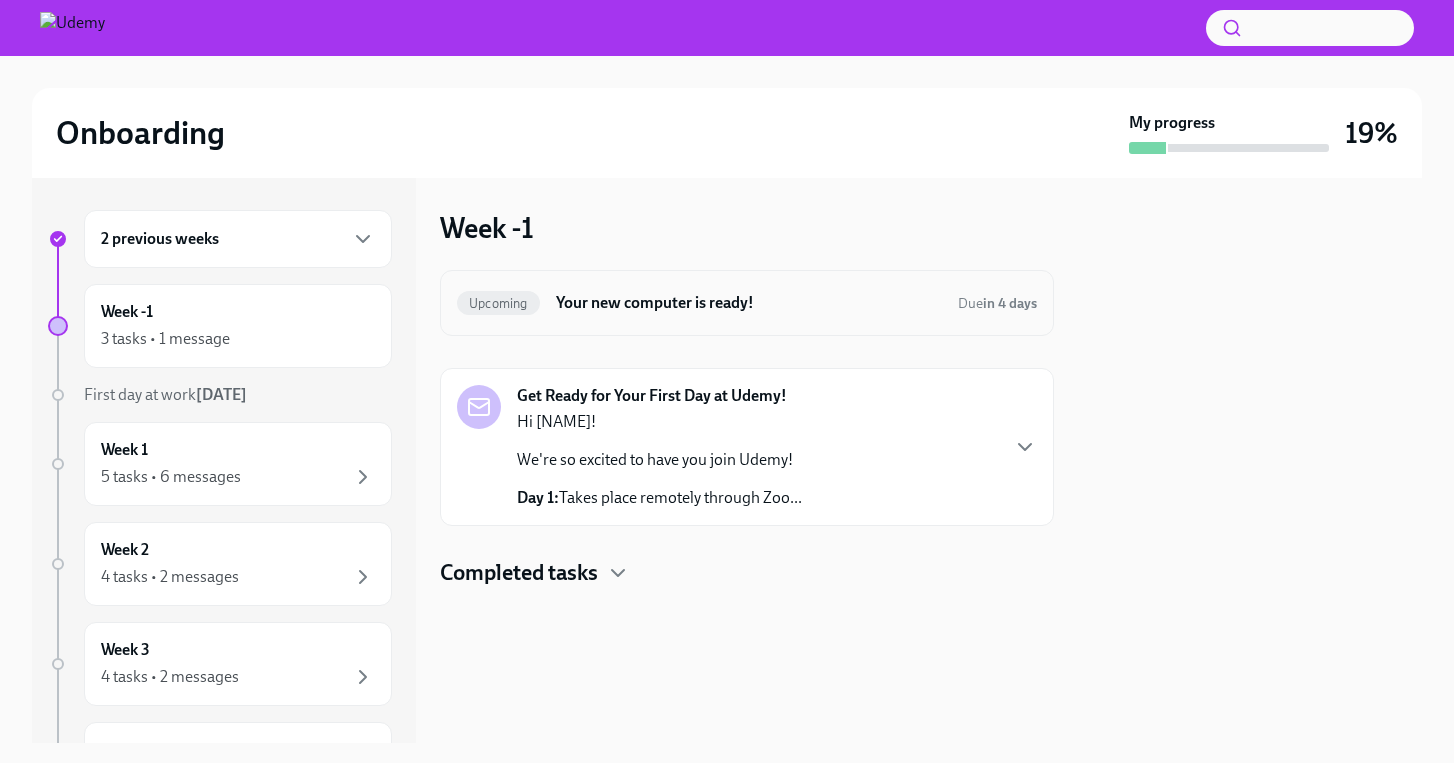 click on "Upcoming" at bounding box center [498, 303] 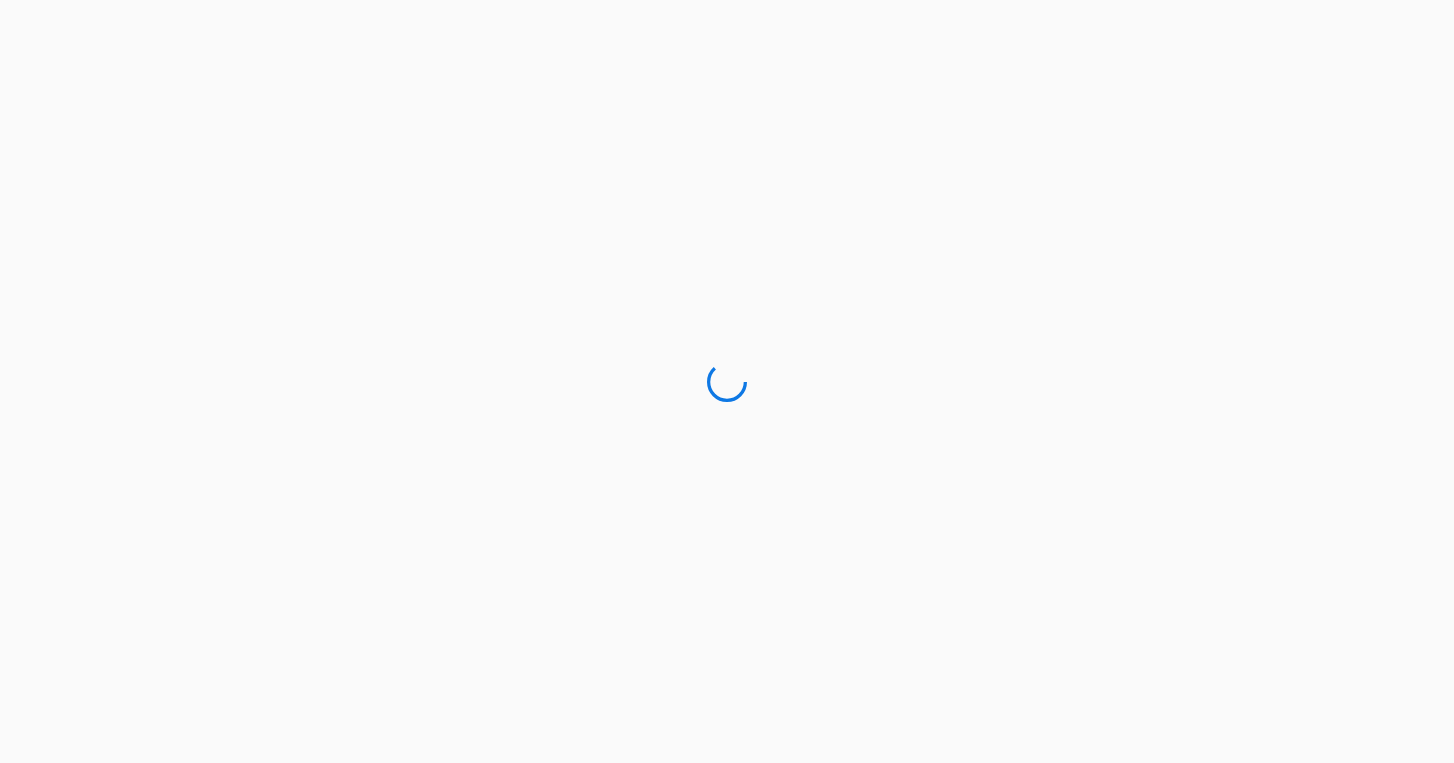 scroll, scrollTop: 0, scrollLeft: 0, axis: both 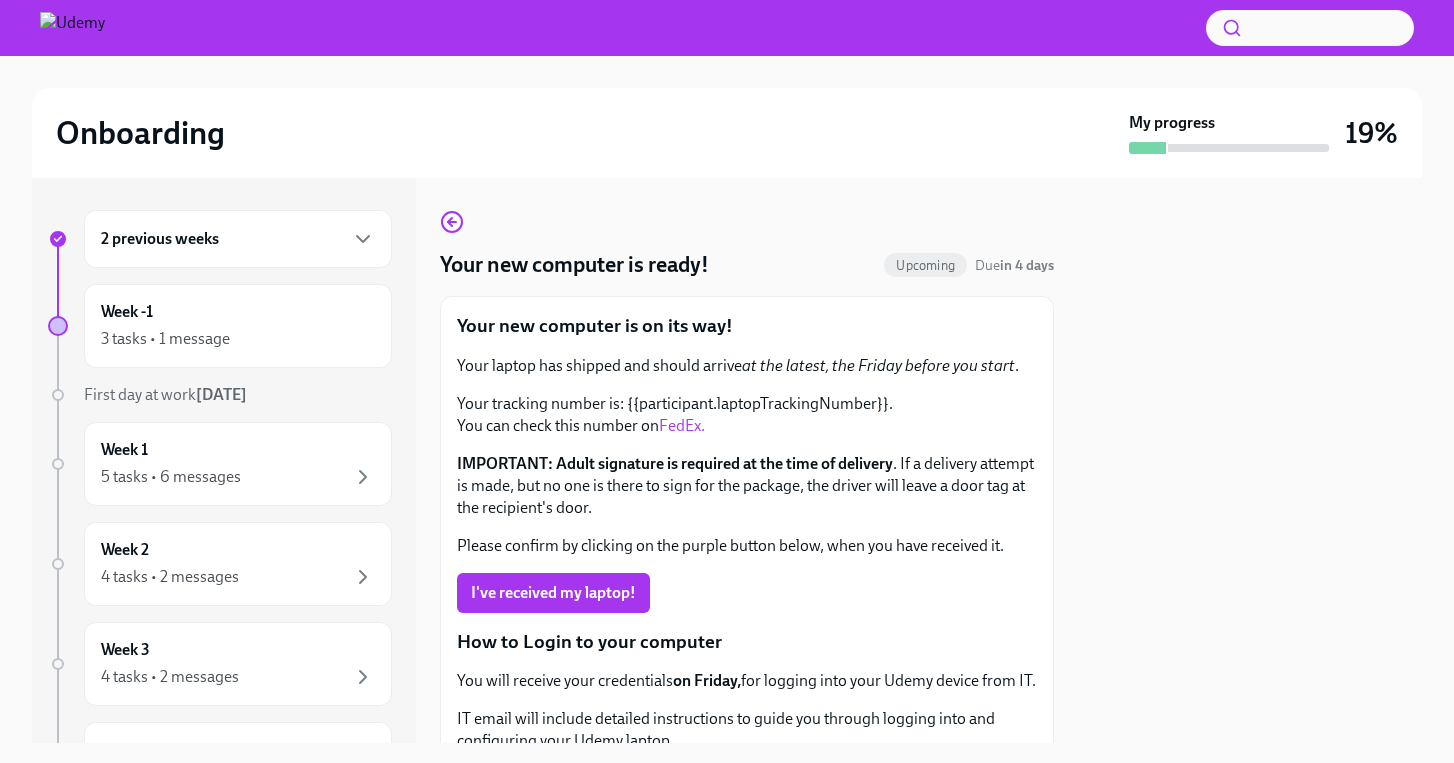 click on "Your new computer is ready! Upcoming Due  in [NUMBER] days" at bounding box center [747, 265] 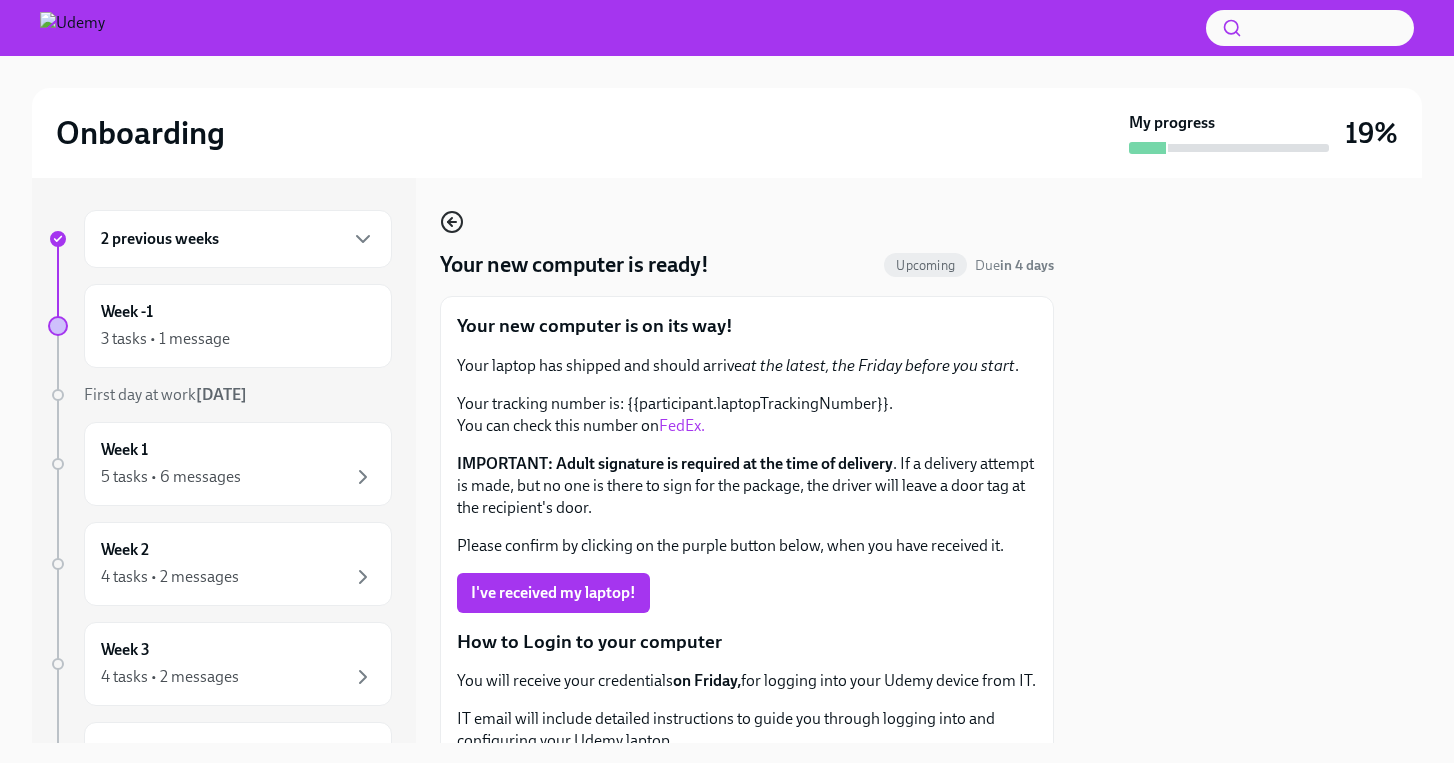 click 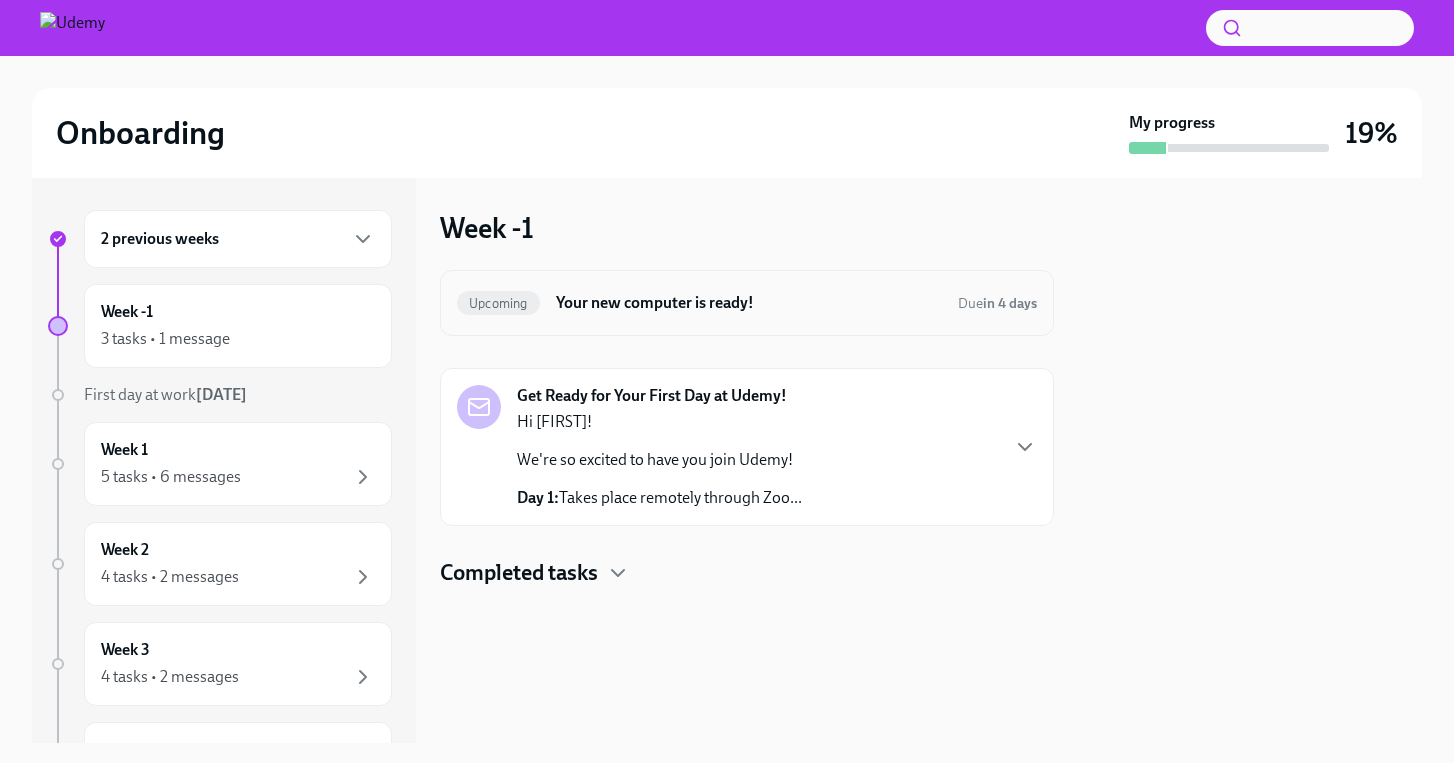 click on "Upcoming Your new computer is ready! Due  in 4 days" at bounding box center (747, 303) 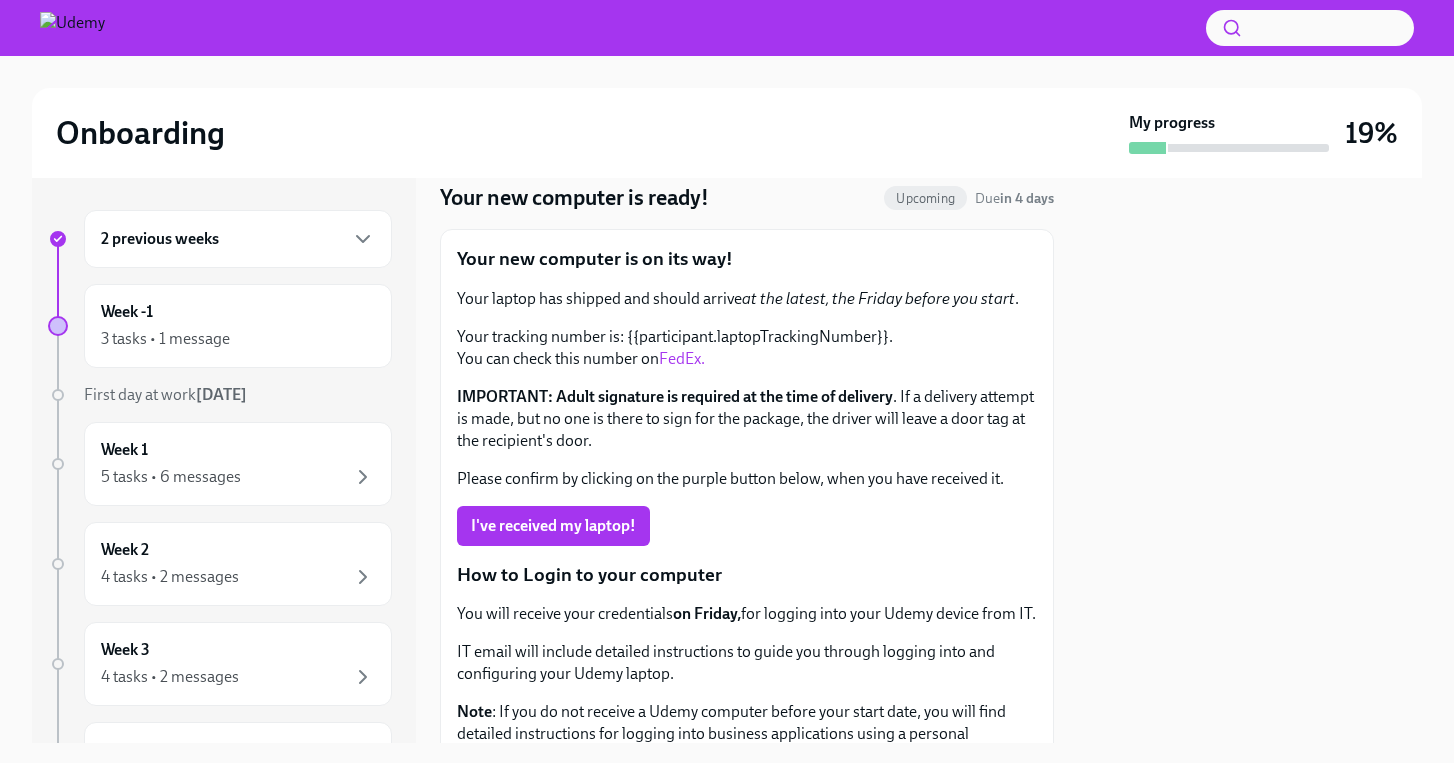 scroll, scrollTop: 0, scrollLeft: 0, axis: both 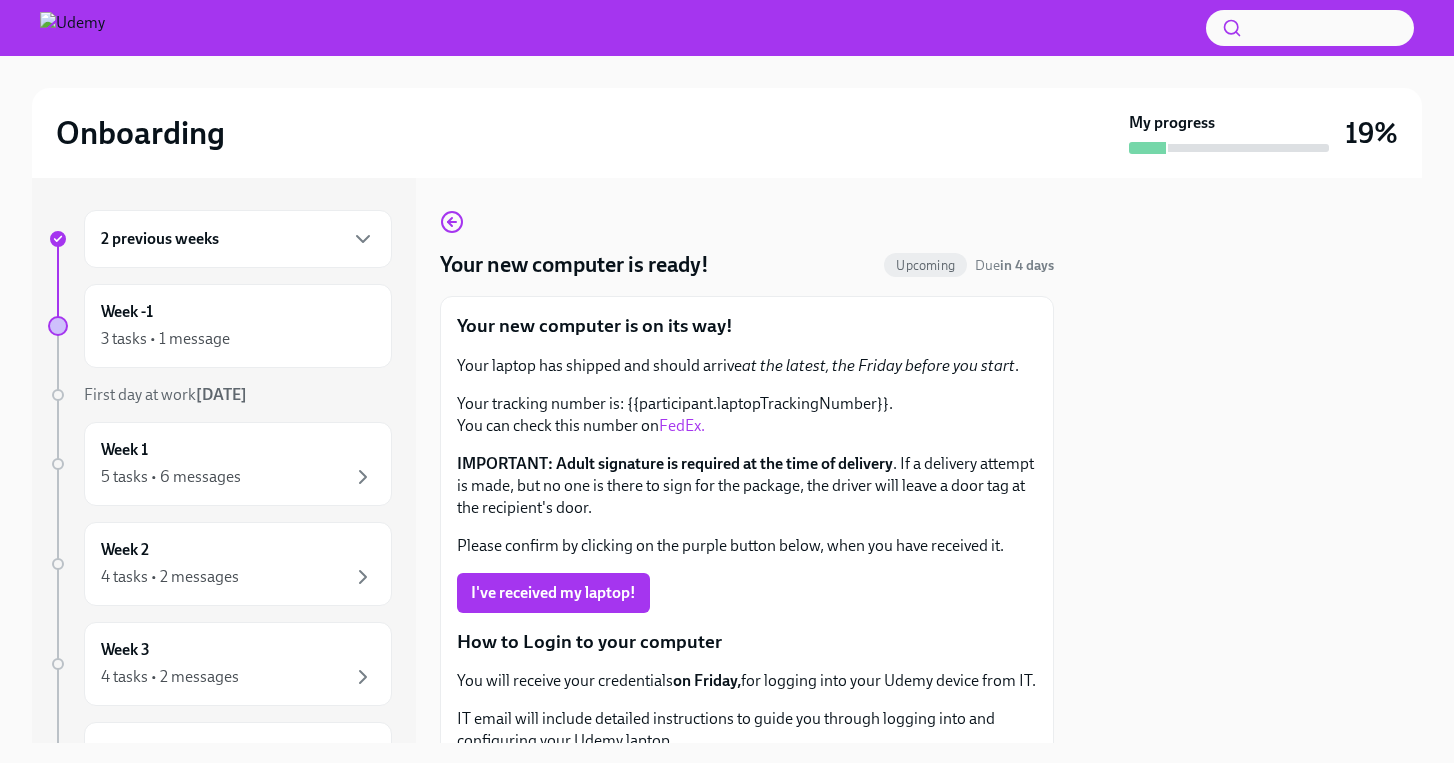 click on "2 previous weeks" at bounding box center [238, 239] 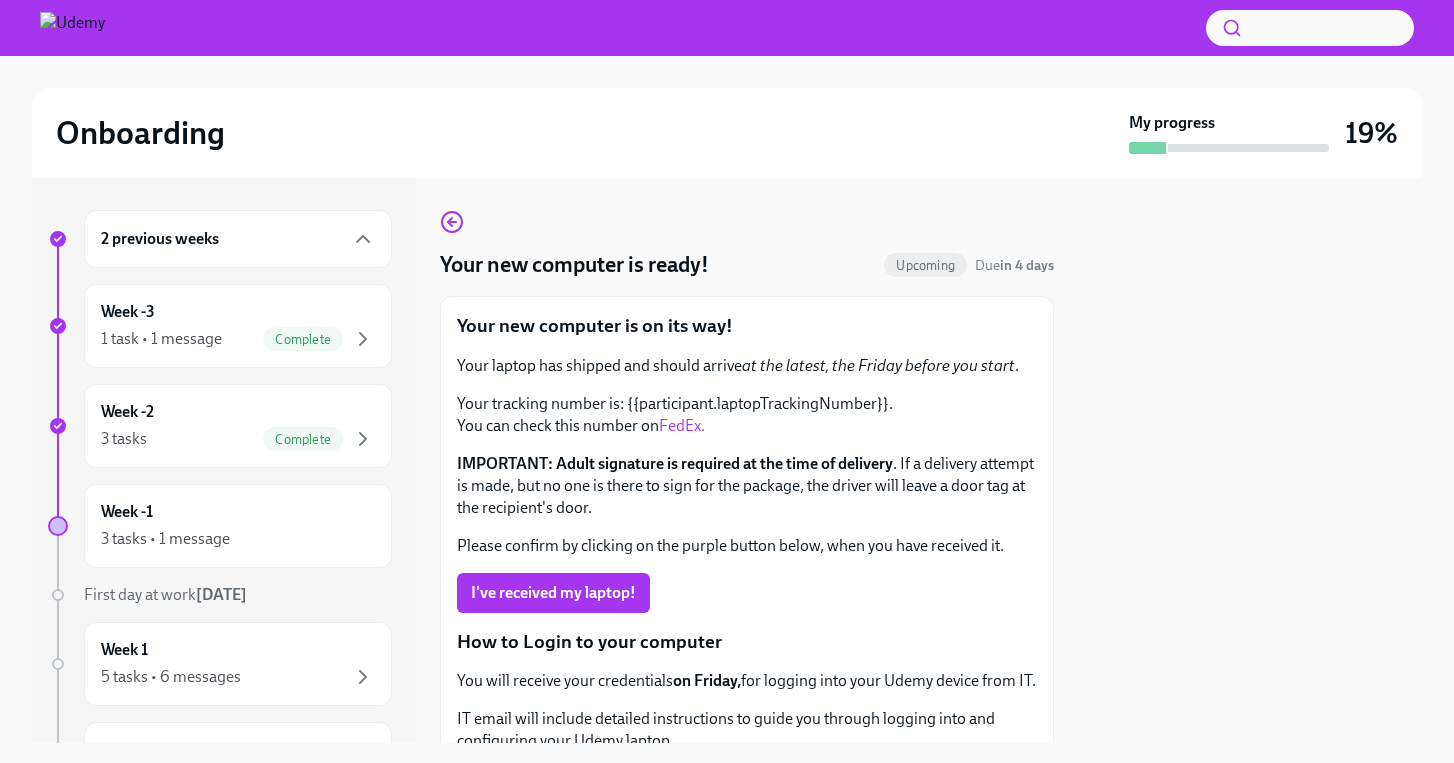 click on "2 previous weeks" at bounding box center [238, 239] 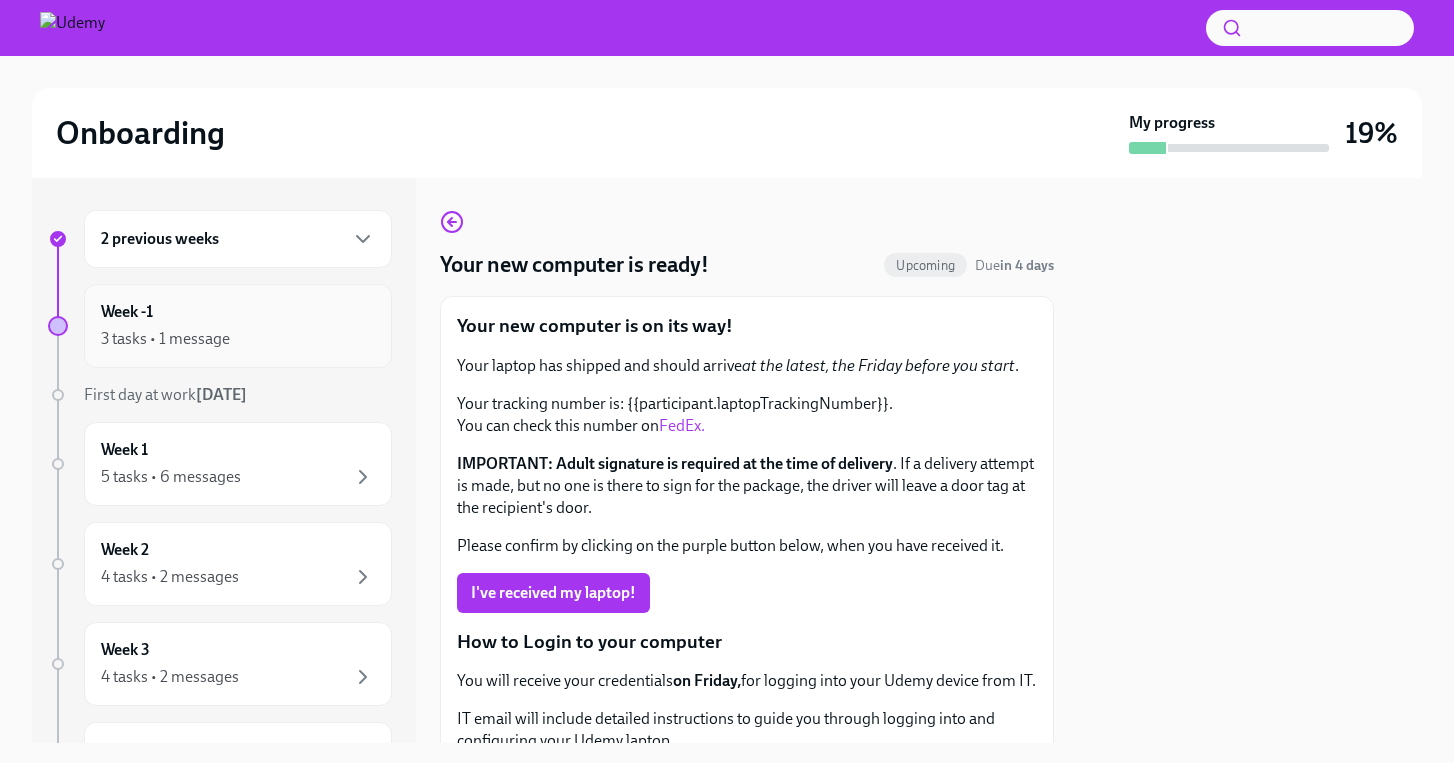 click on "3 tasks • 1 message" at bounding box center [238, 339] 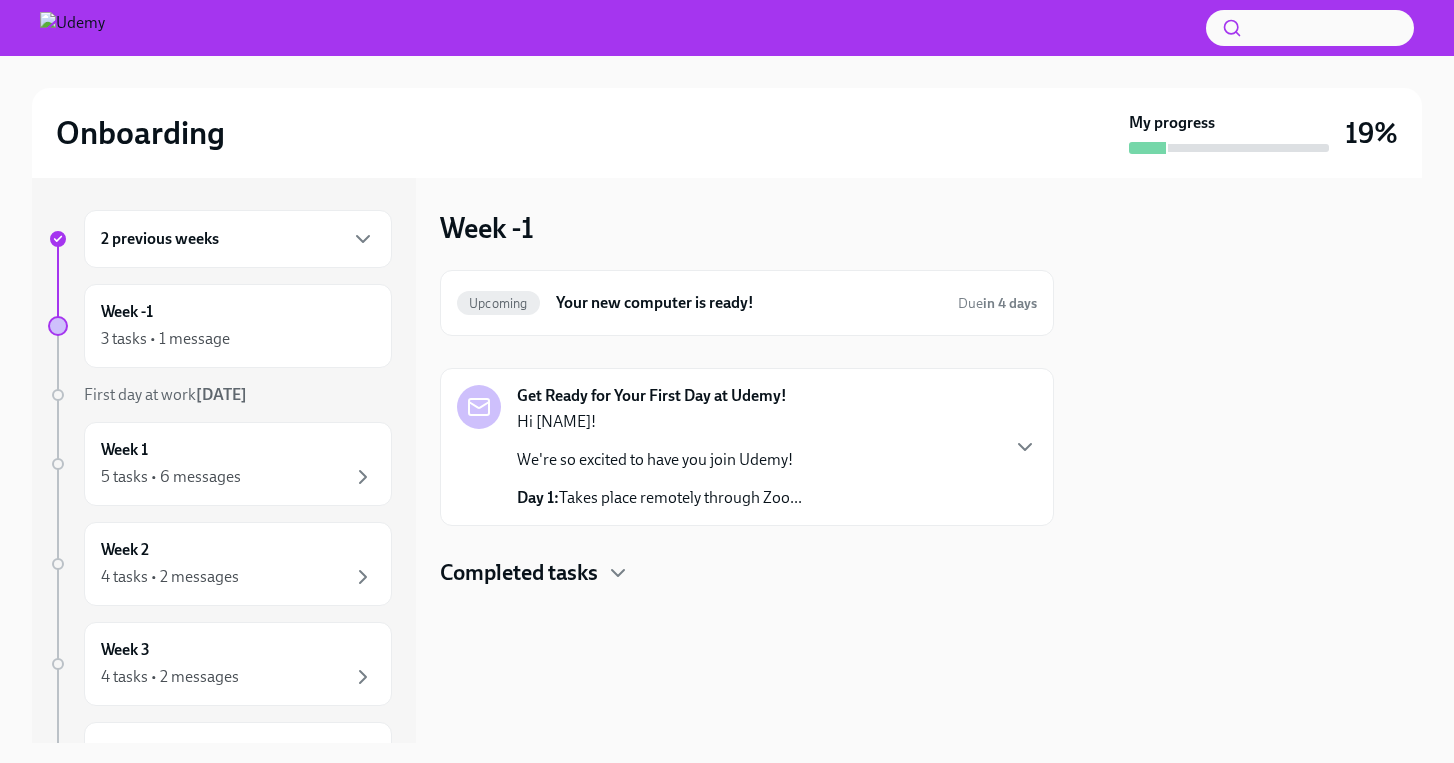 click on "2 previous weeks" at bounding box center [238, 239] 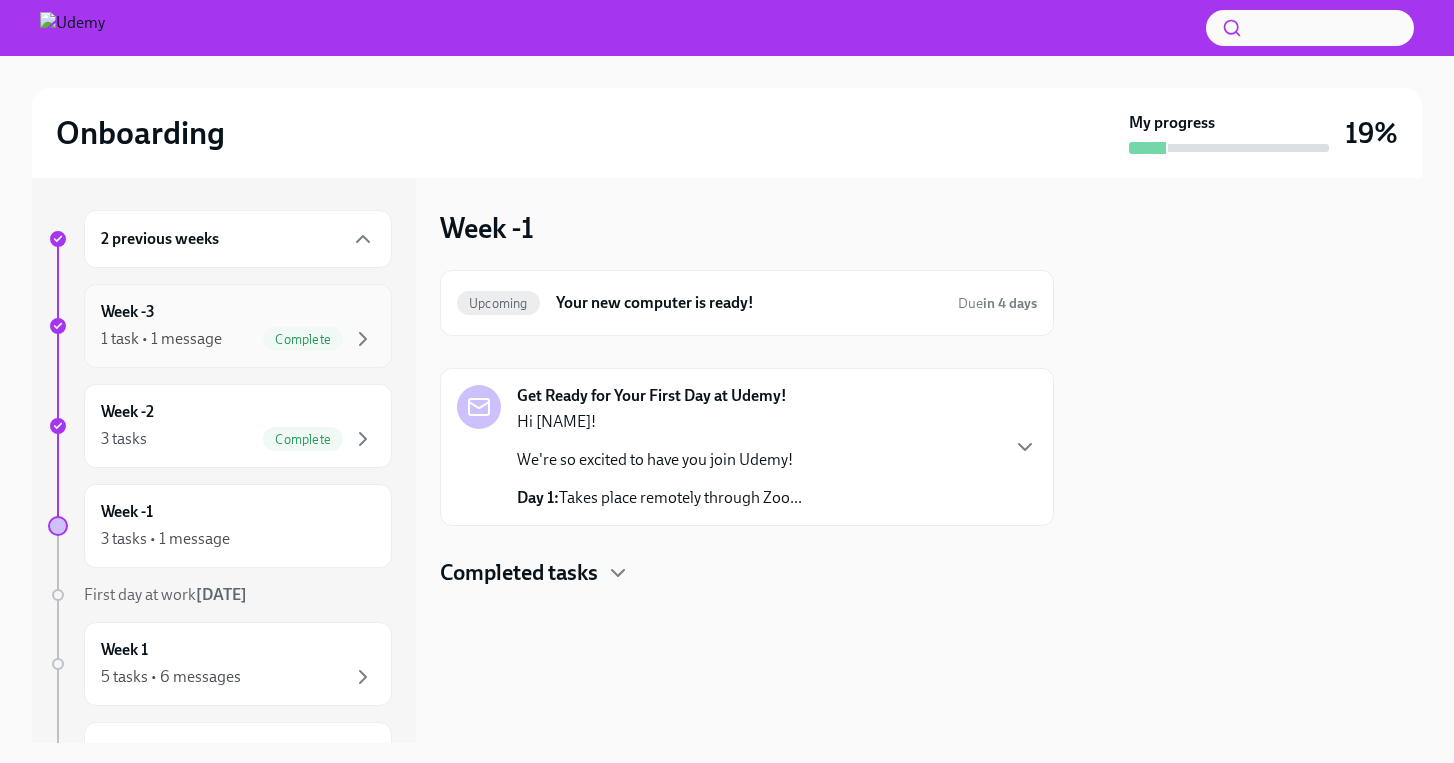 click on "Week -3 1 task • 1 message Complete" at bounding box center [238, 326] 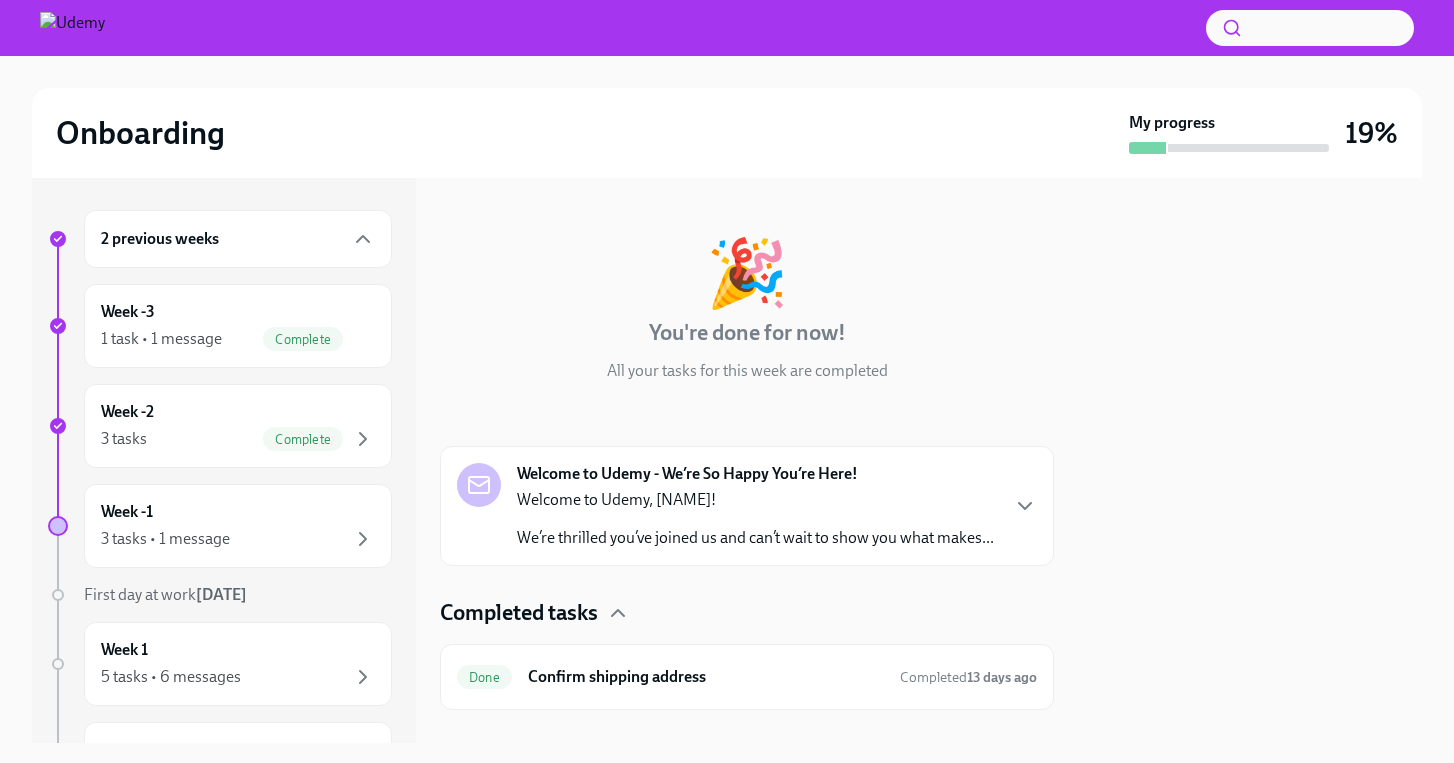 scroll, scrollTop: 93, scrollLeft: 0, axis: vertical 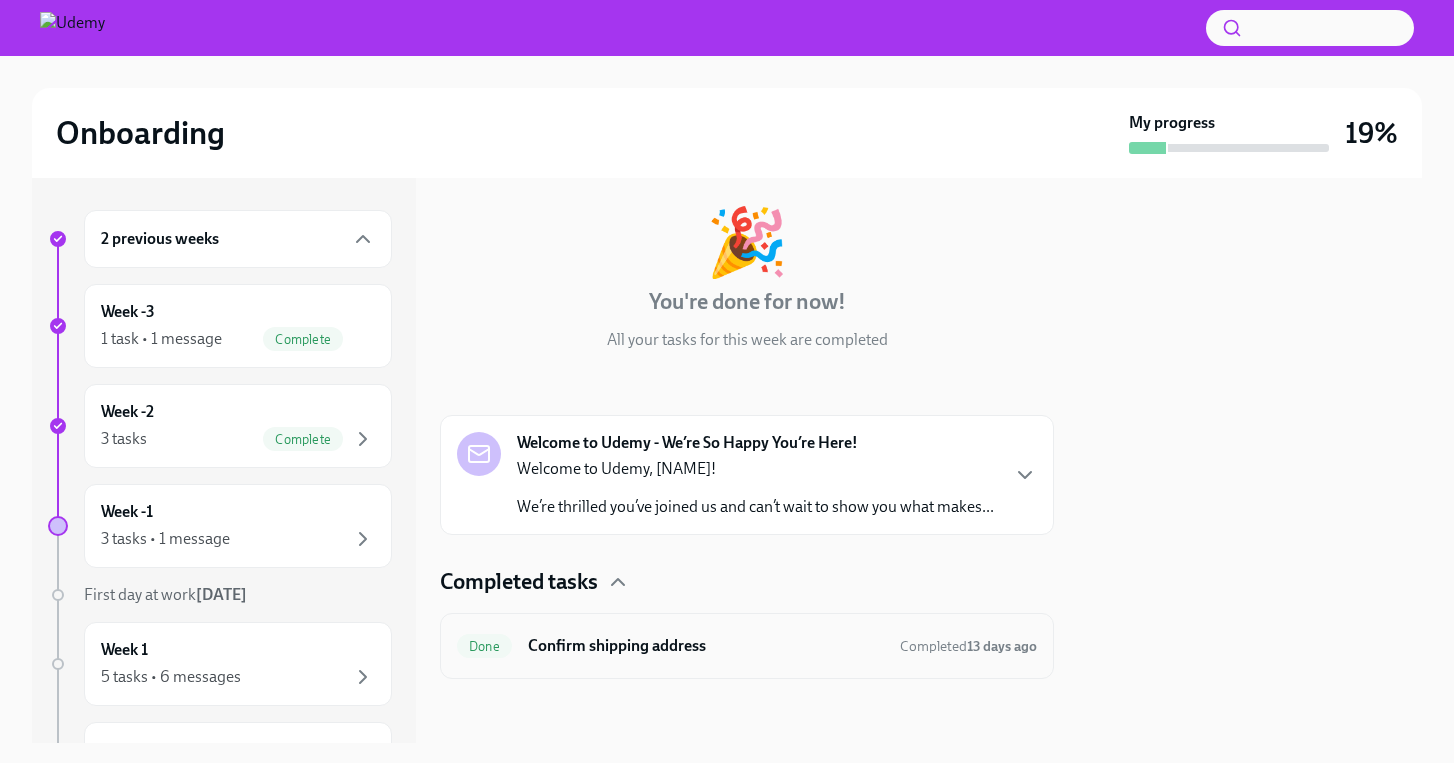 click on "Confirm shipping address" at bounding box center (706, 646) 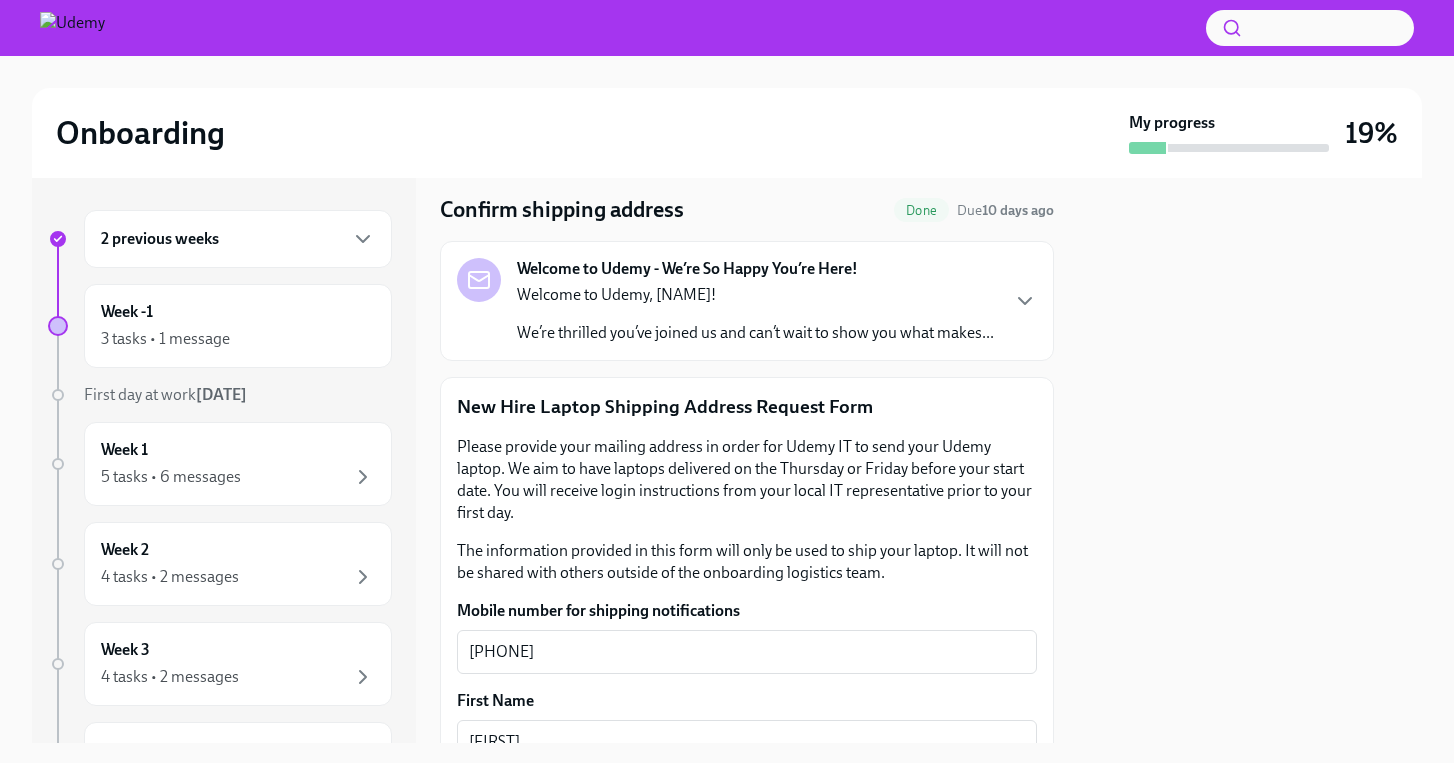 scroll, scrollTop: 0, scrollLeft: 0, axis: both 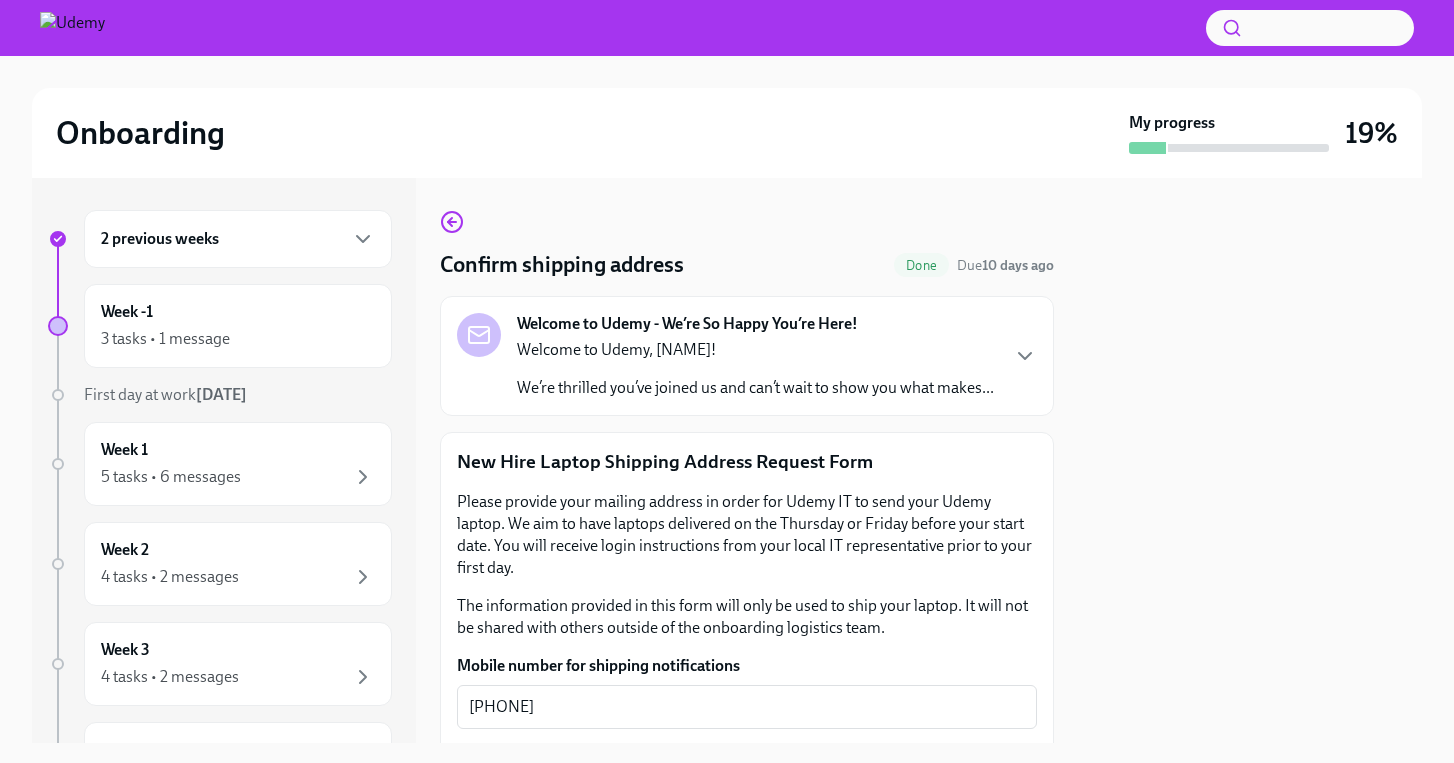 click on "Welcome to Udemy - We’re So Happy You’re Here! Welcome to Udemy, [NAME]!
We’re thrilled you’ve joined us and can’t wait to show you what makes..." at bounding box center [755, 356] 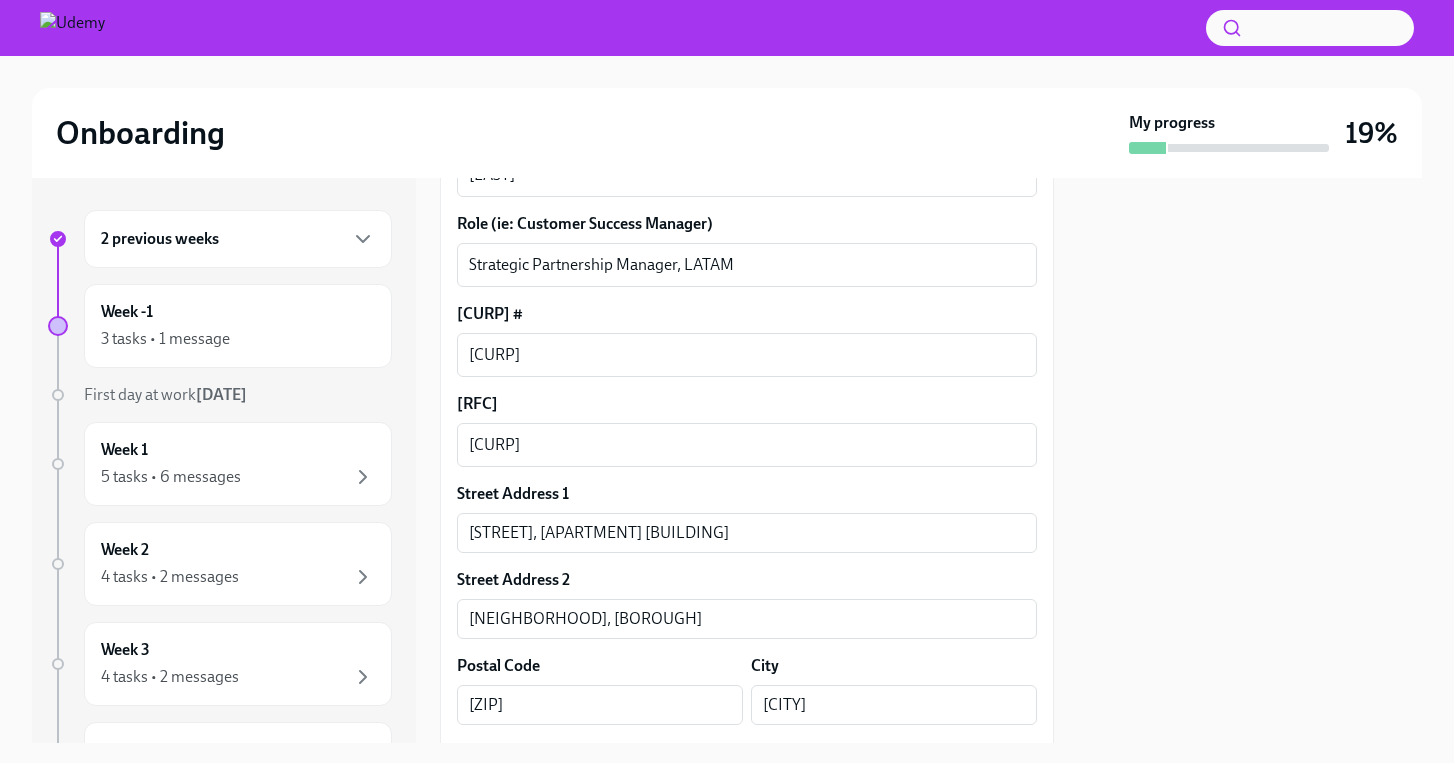 scroll, scrollTop: 1716, scrollLeft: 0, axis: vertical 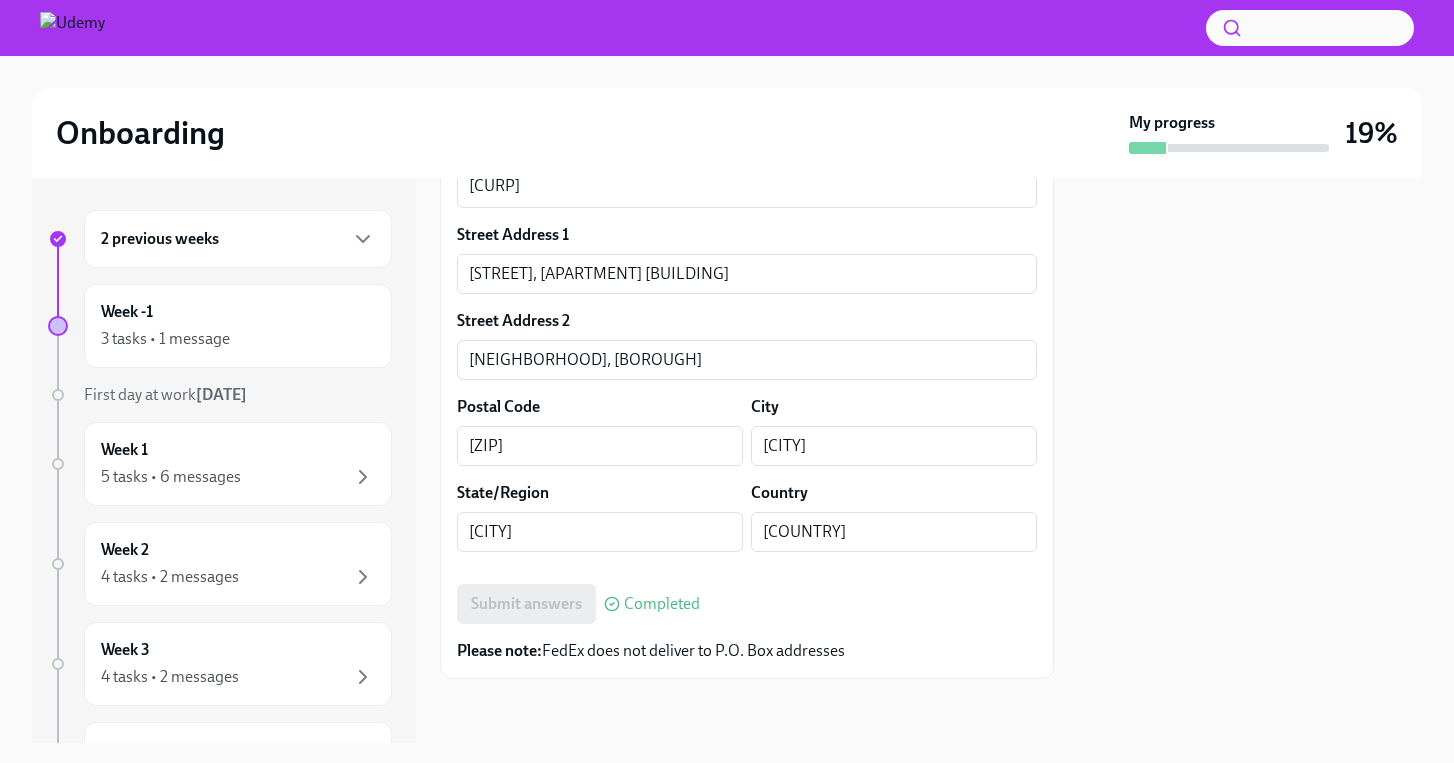 click on "2 previous weeks" at bounding box center (238, 239) 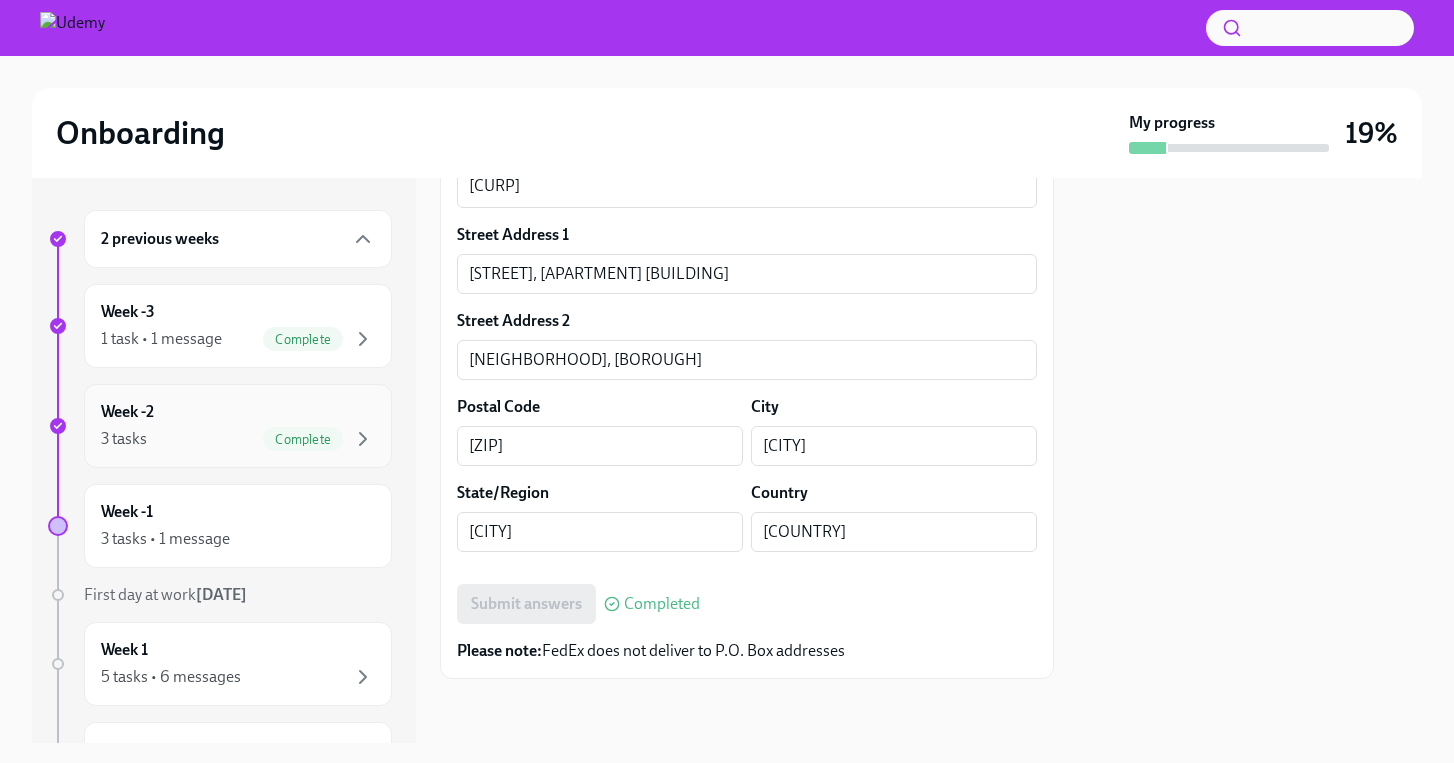 click on "Week -2 3 tasks Complete" at bounding box center [238, 426] 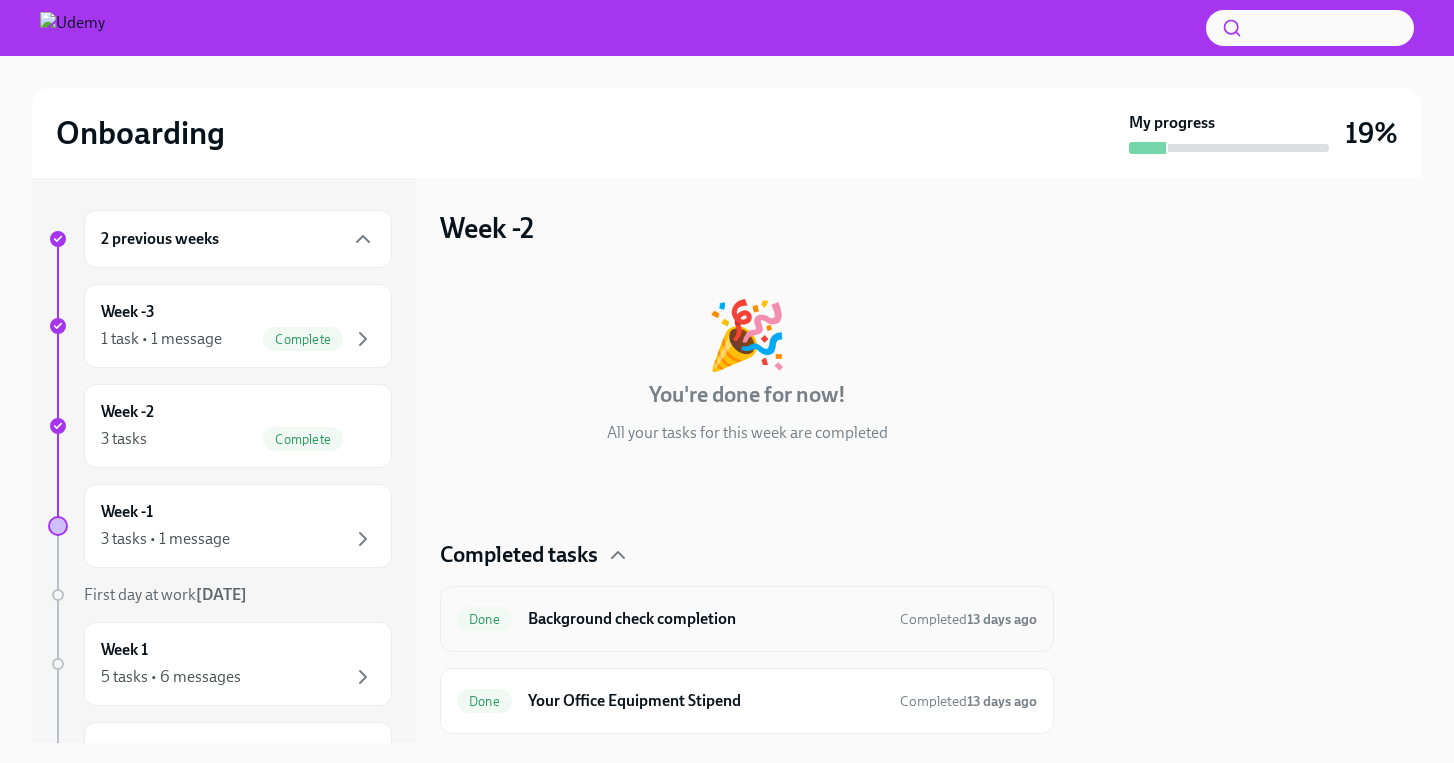 click on "Background check completion" at bounding box center [706, 619] 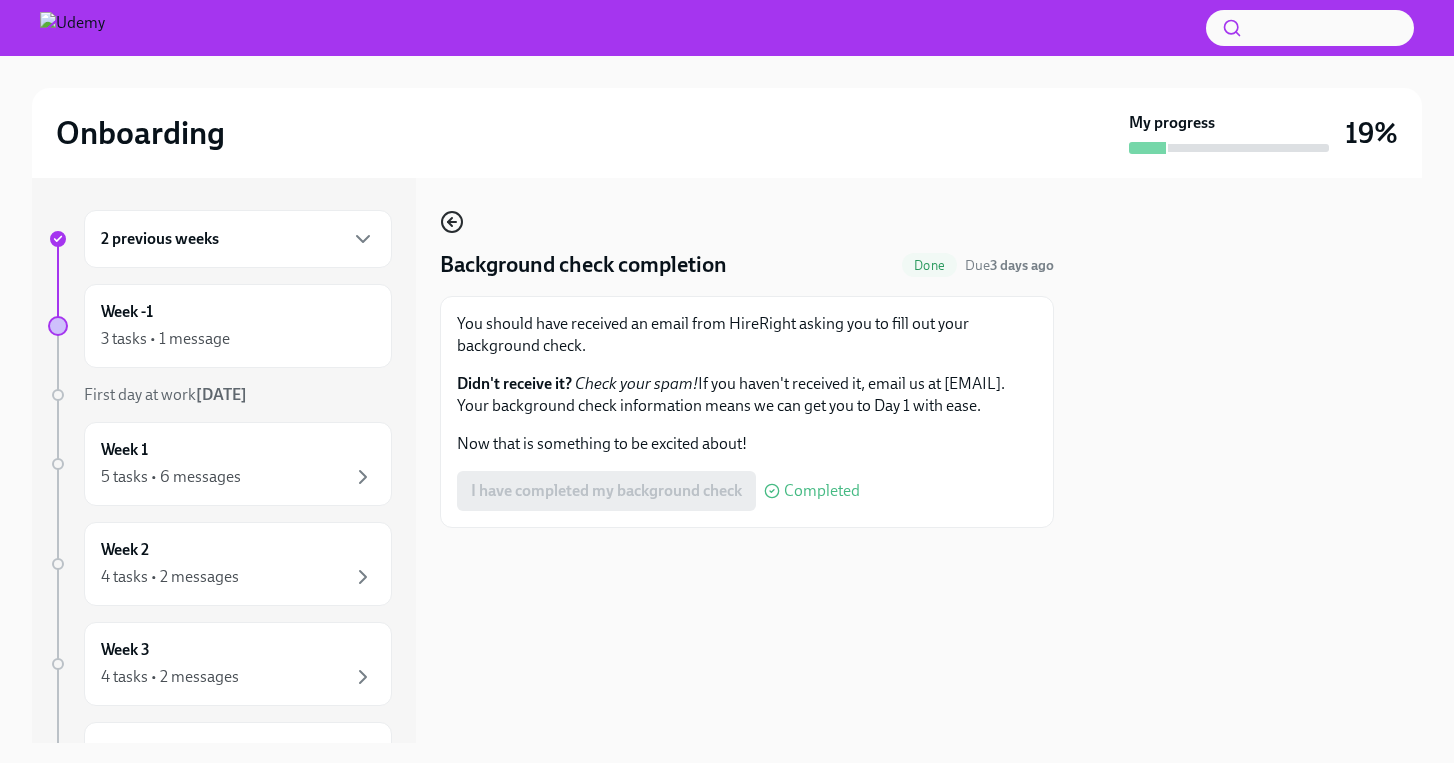 click 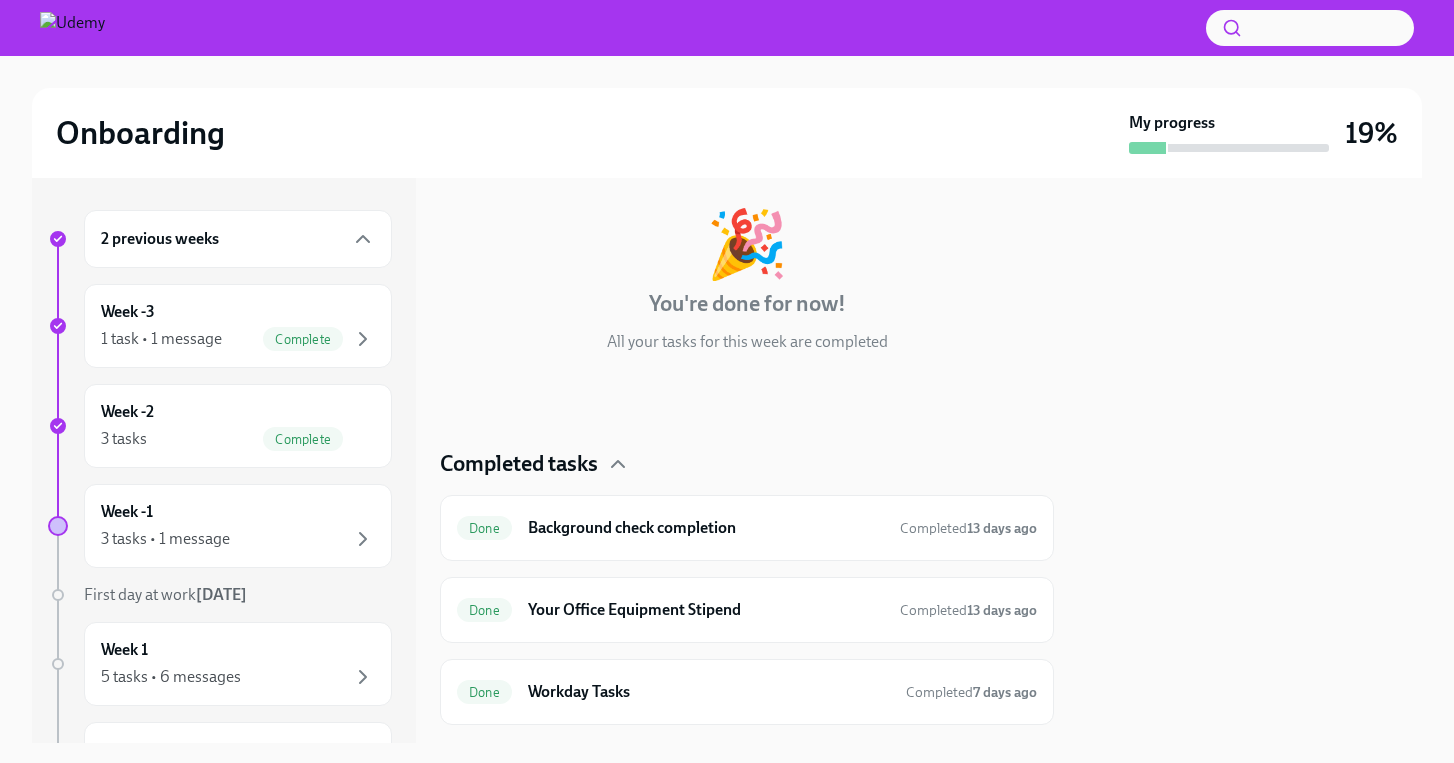 scroll, scrollTop: 137, scrollLeft: 0, axis: vertical 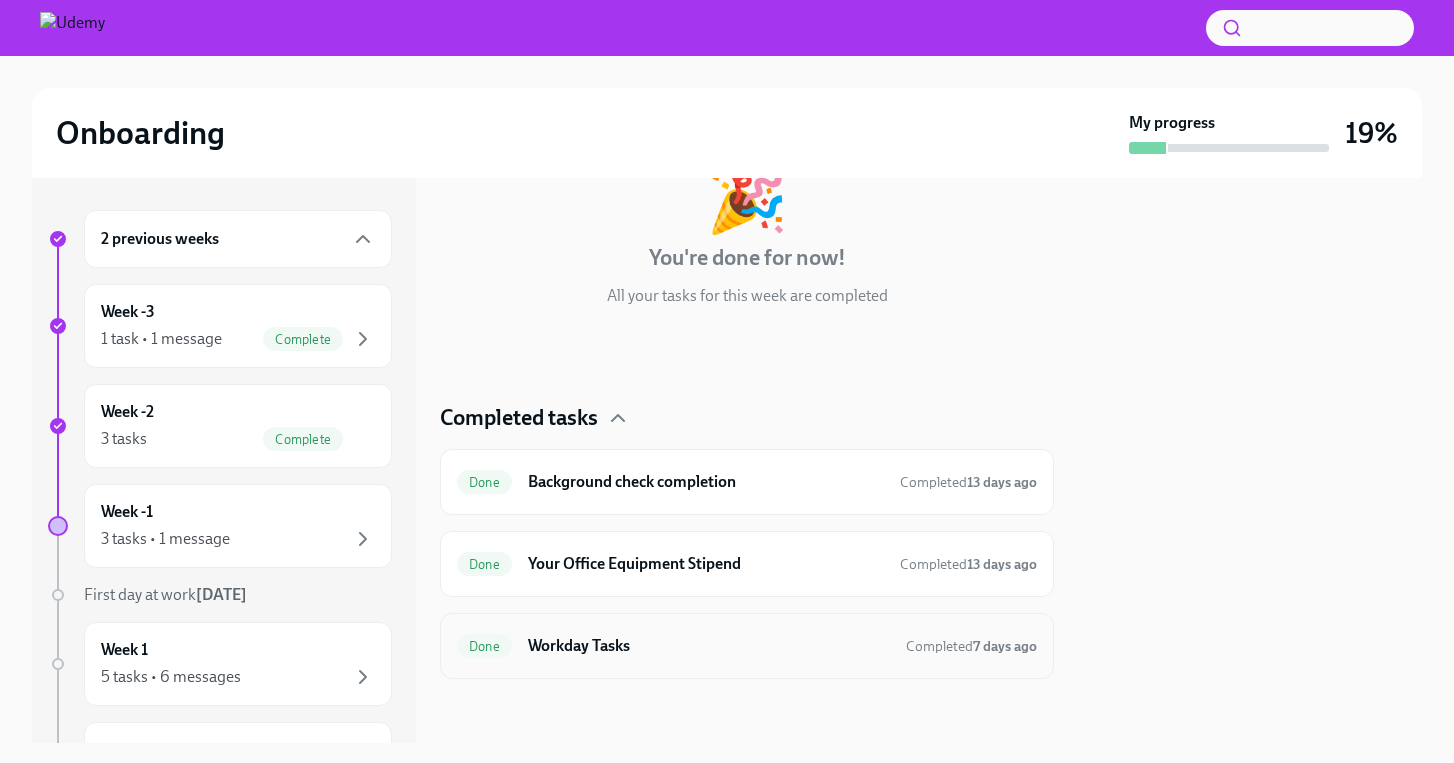 click on "Workday Tasks" at bounding box center (709, 646) 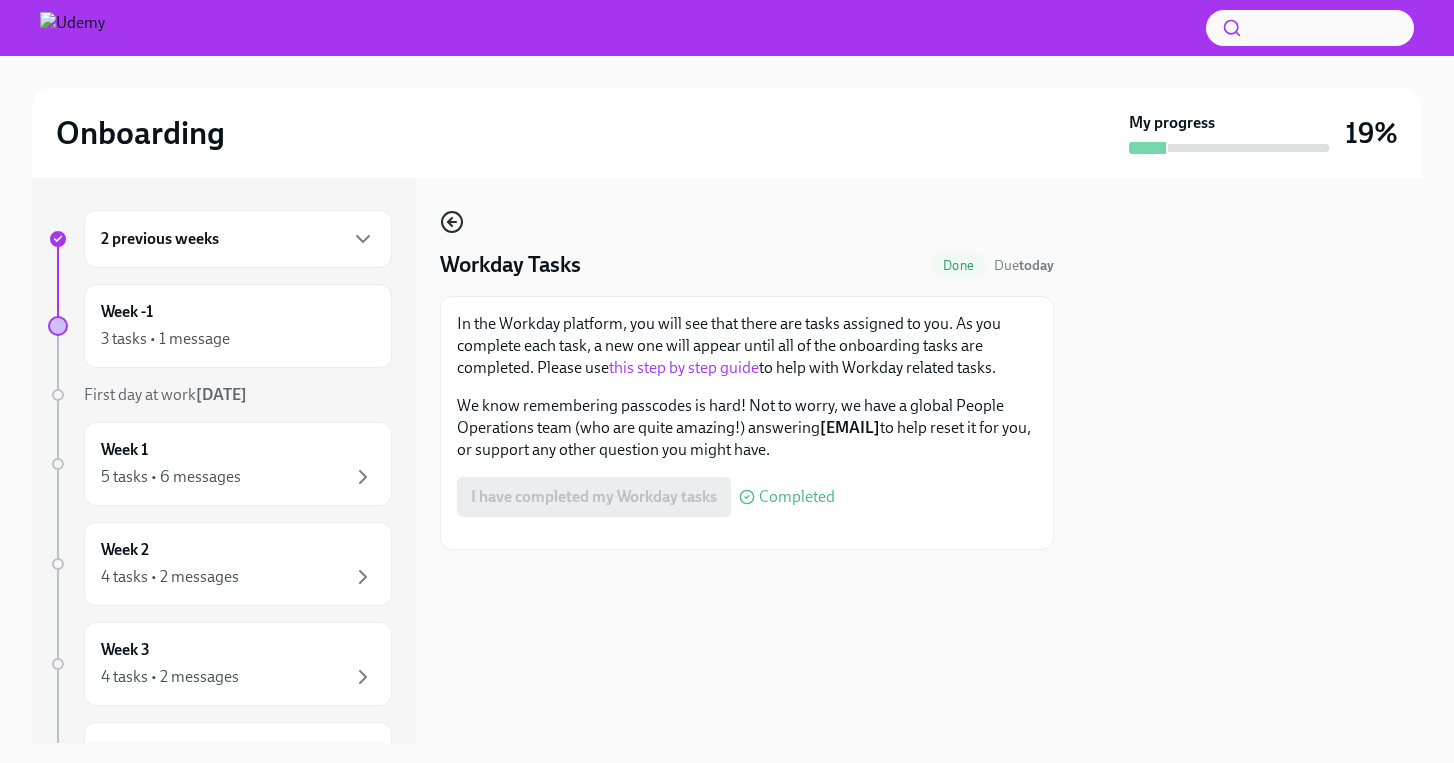 click 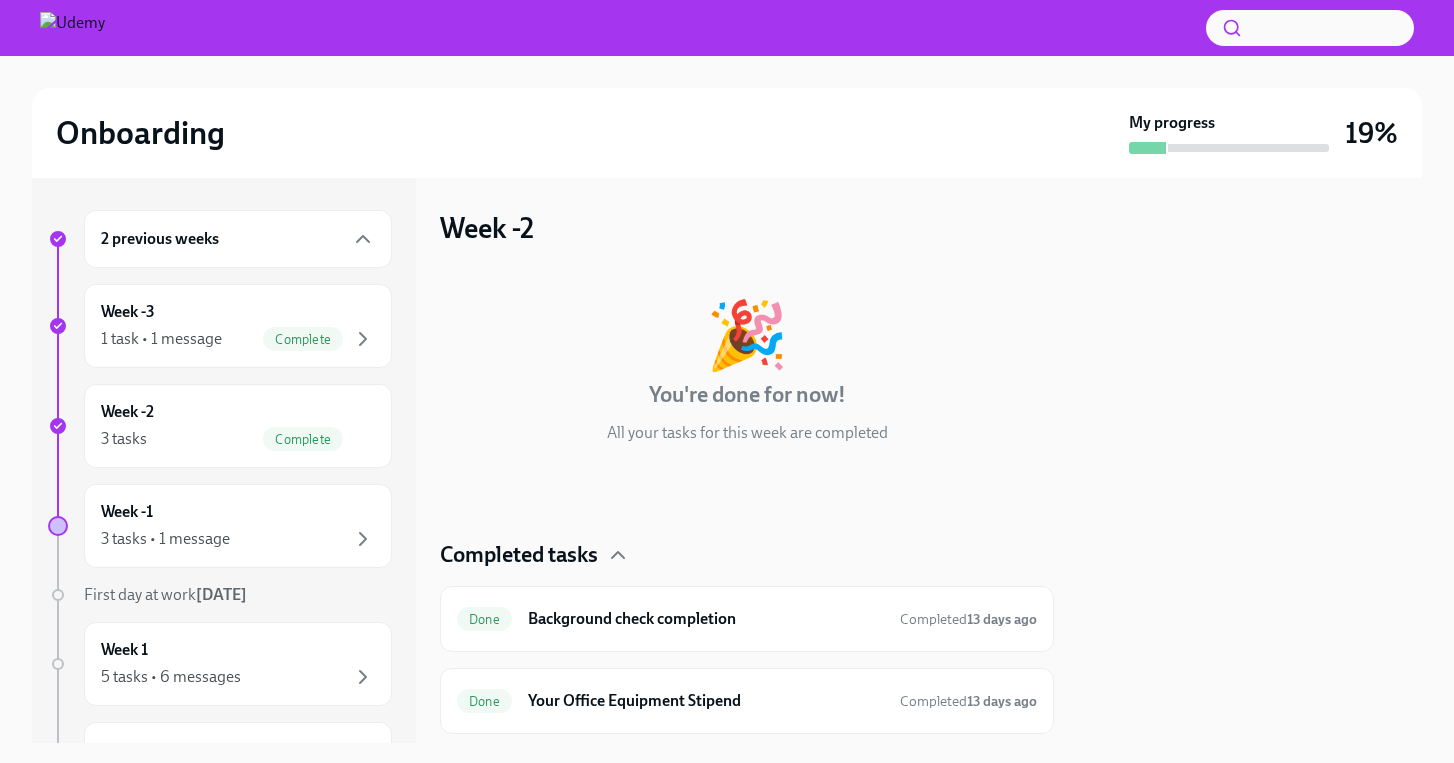 scroll, scrollTop: 137, scrollLeft: 0, axis: vertical 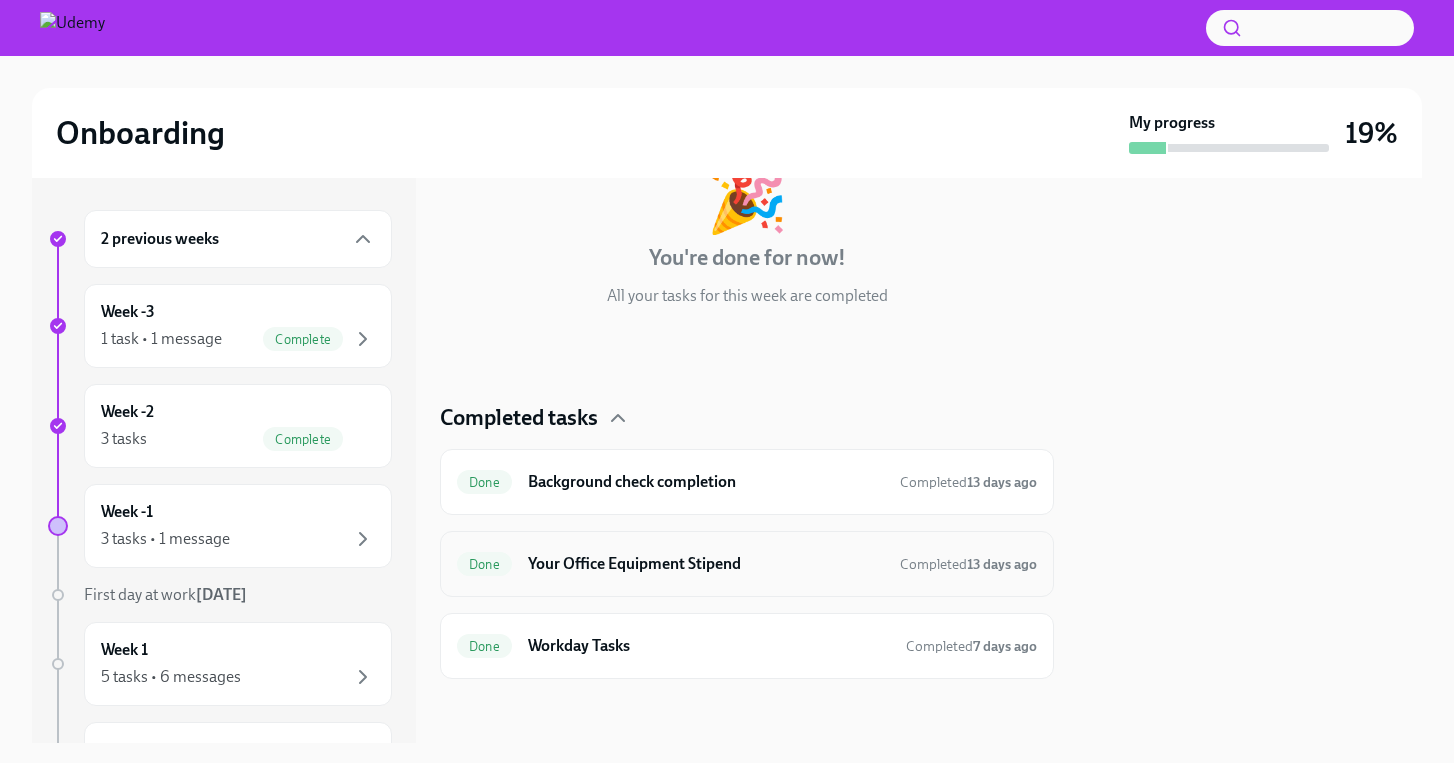 click on "Your Office Equipment Stipend" at bounding box center (706, 564) 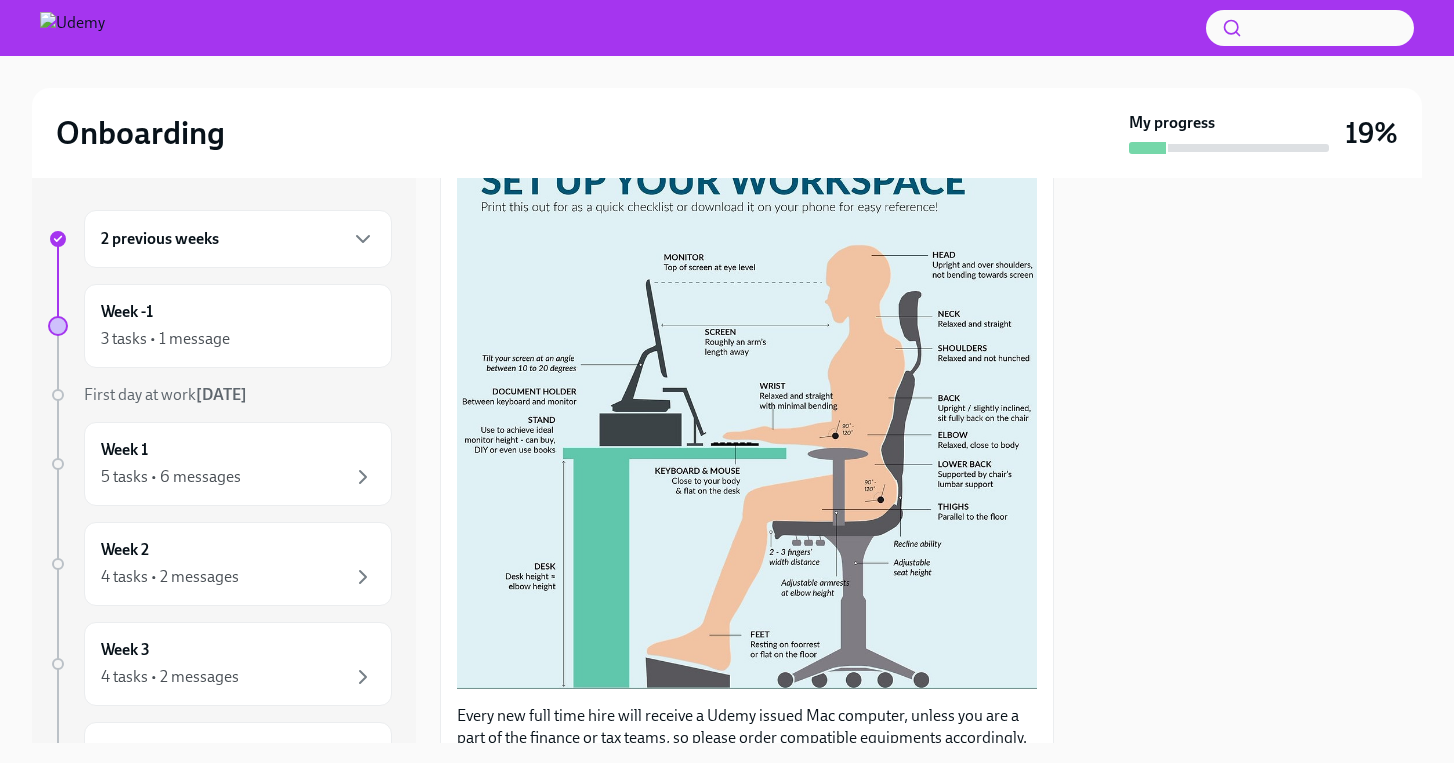 scroll, scrollTop: 540, scrollLeft: 0, axis: vertical 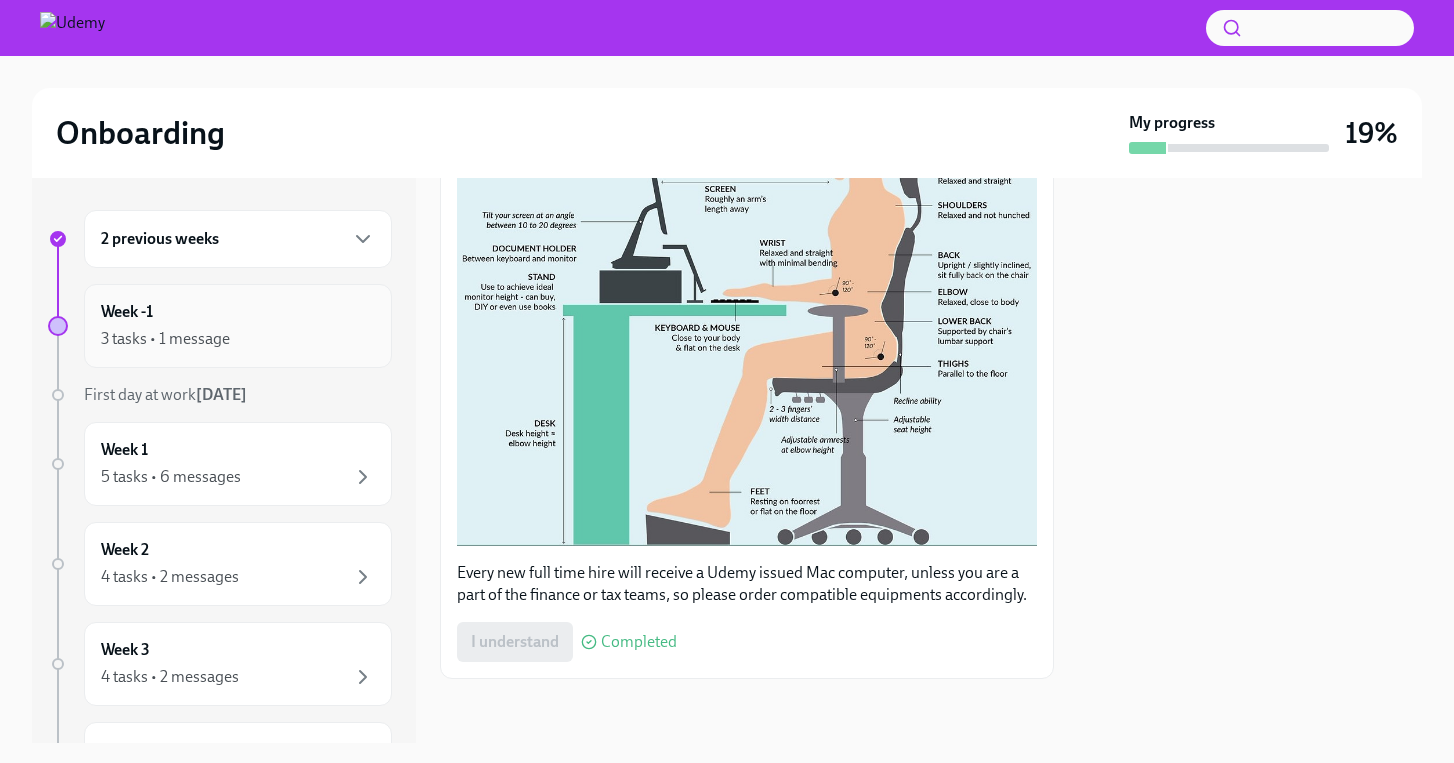 click on "Week -1 3 tasks • 1 message" at bounding box center [238, 326] 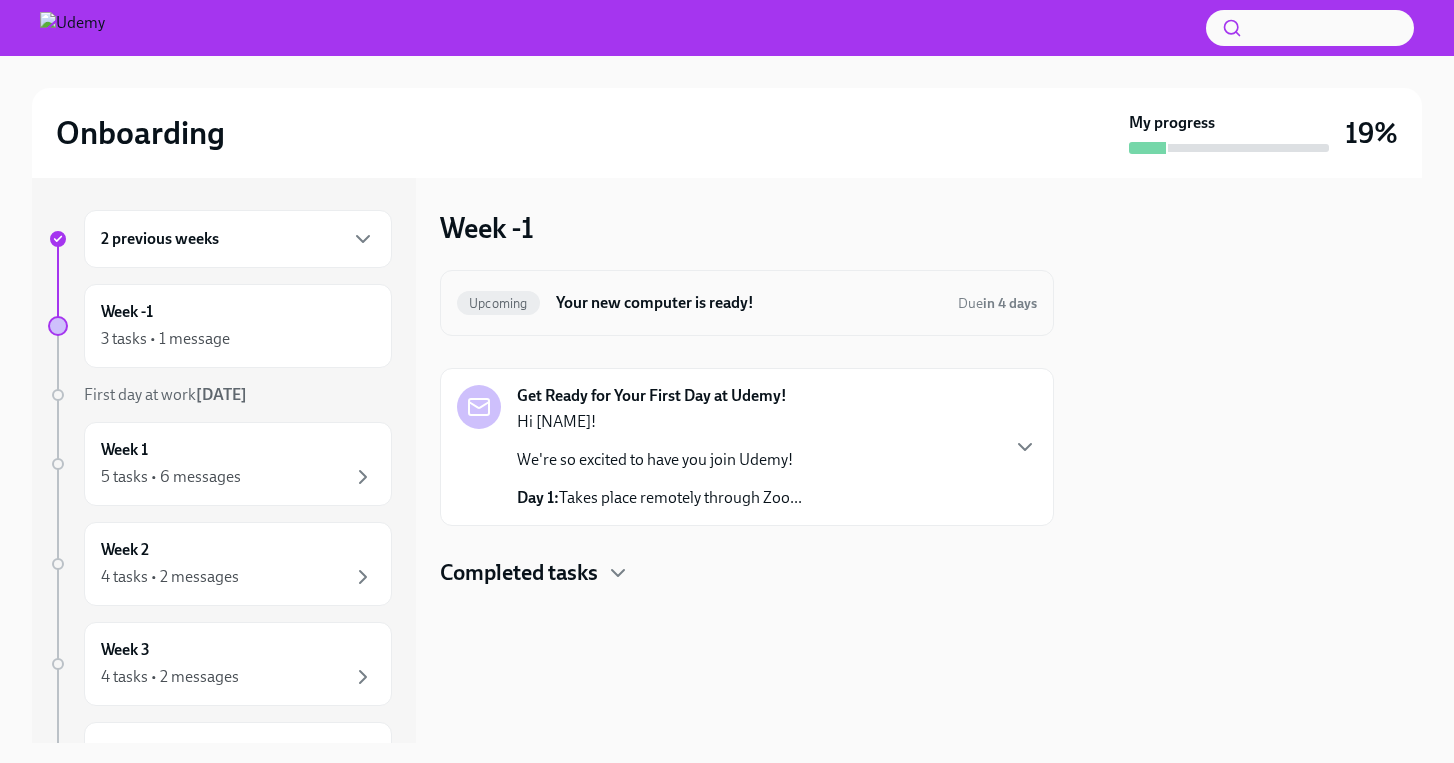 click on "Upcoming Your new computer is ready! Due  in 4 days" at bounding box center [747, 303] 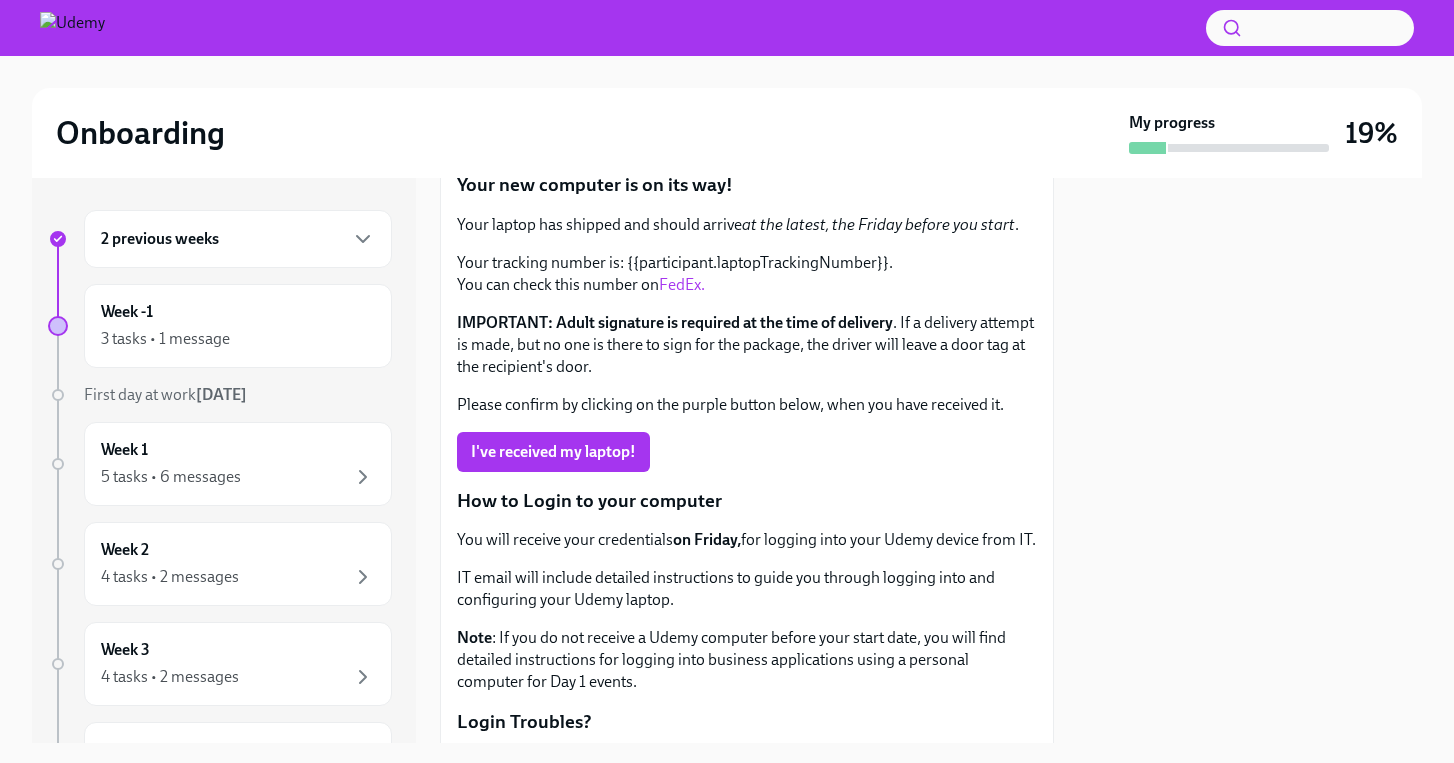 scroll, scrollTop: 0, scrollLeft: 0, axis: both 